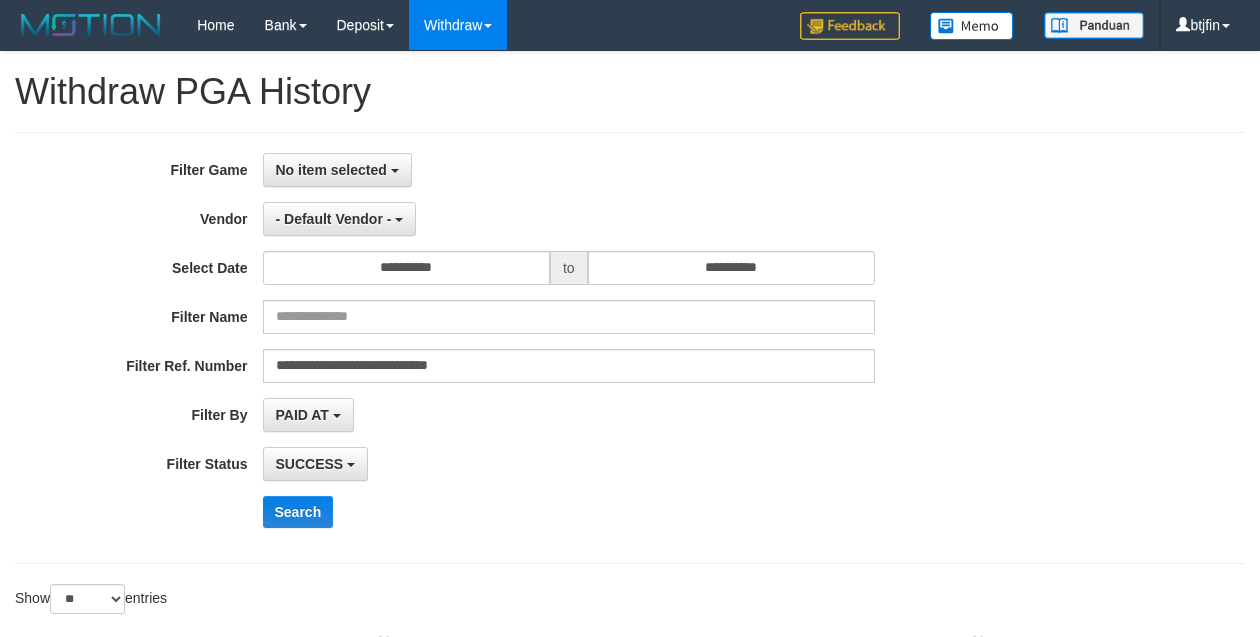 select on "**********" 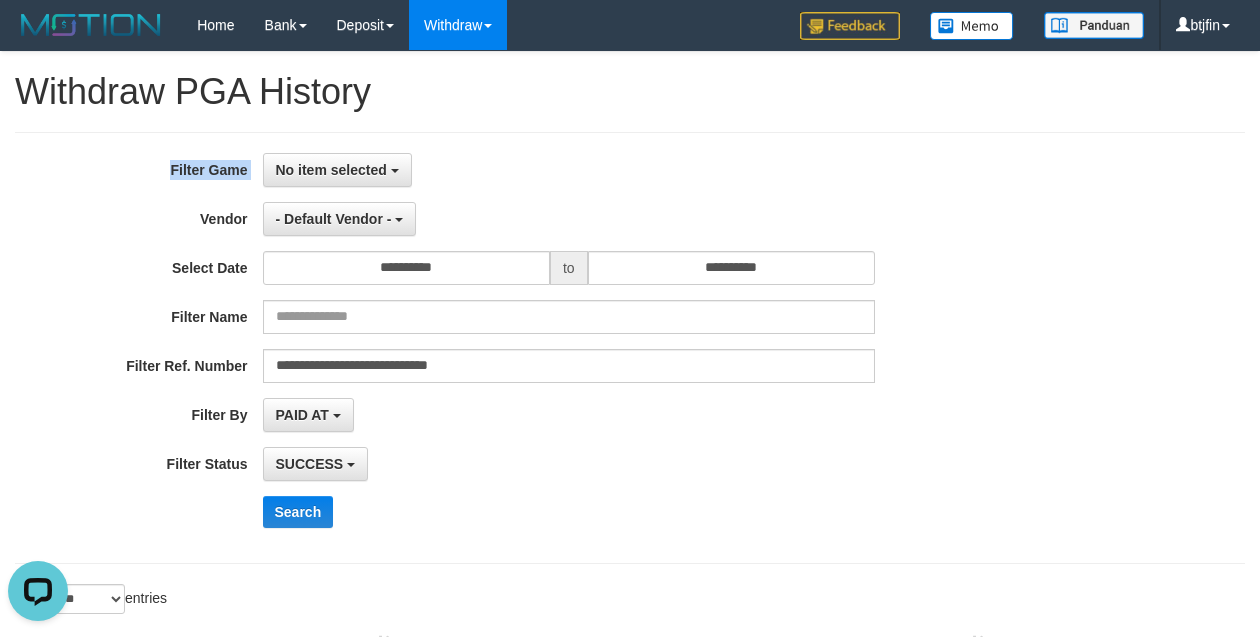 scroll, scrollTop: 0, scrollLeft: 0, axis: both 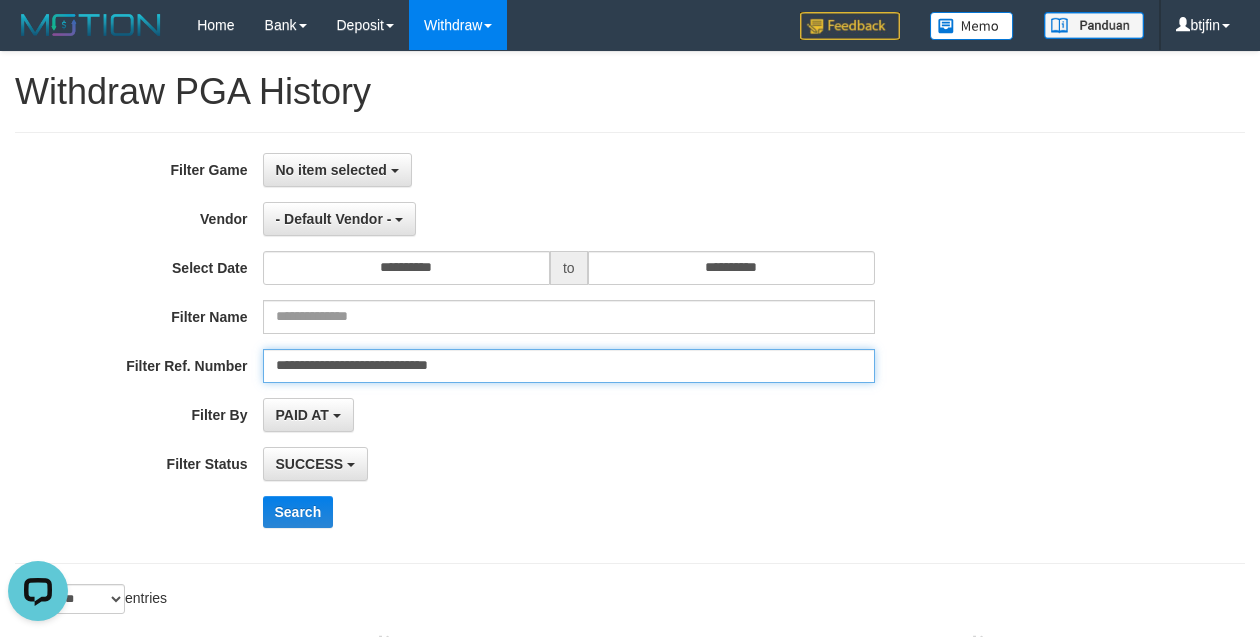 click on "**********" at bounding box center (569, 366) 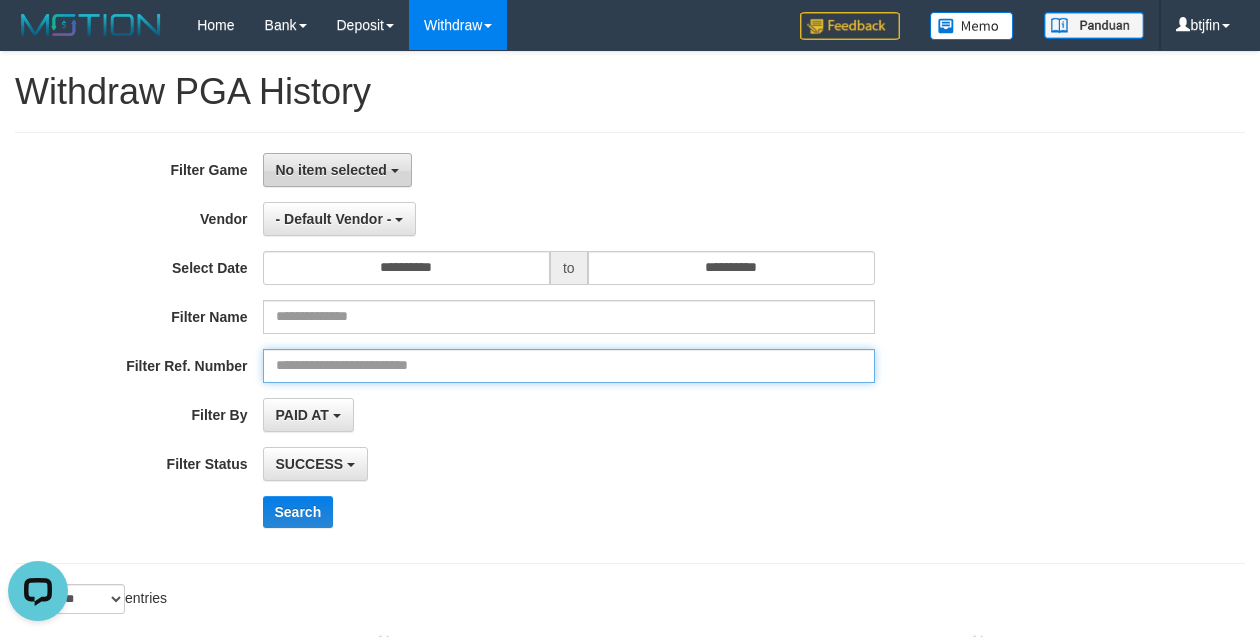 type 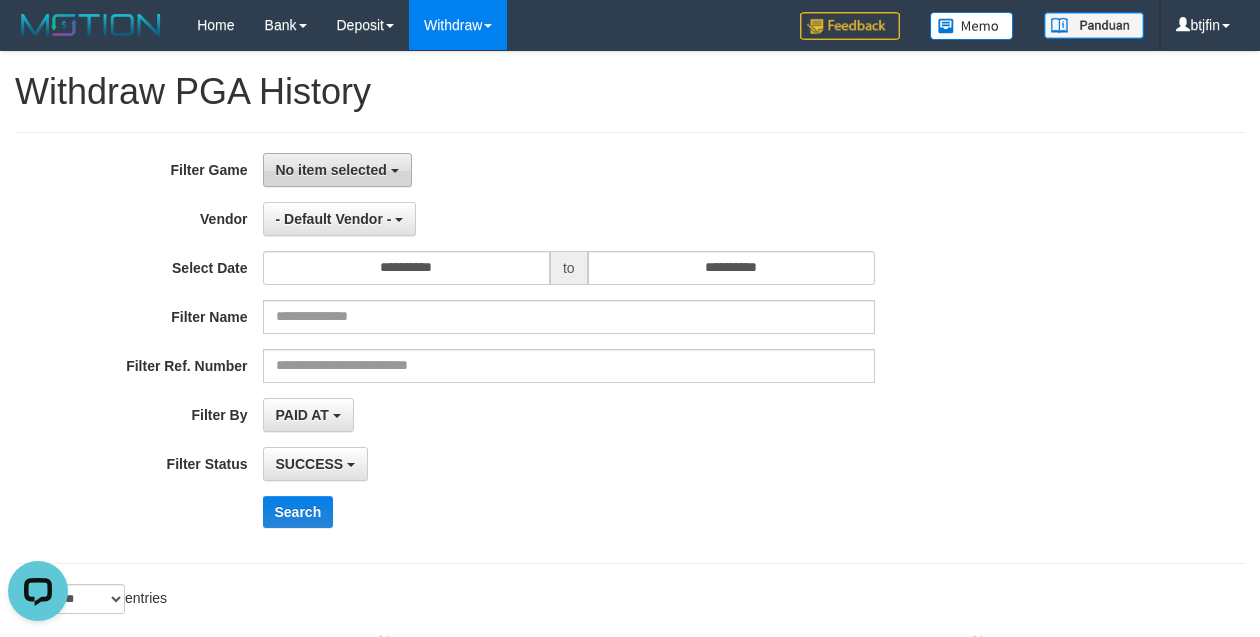 click on "No item selected" at bounding box center [337, 170] 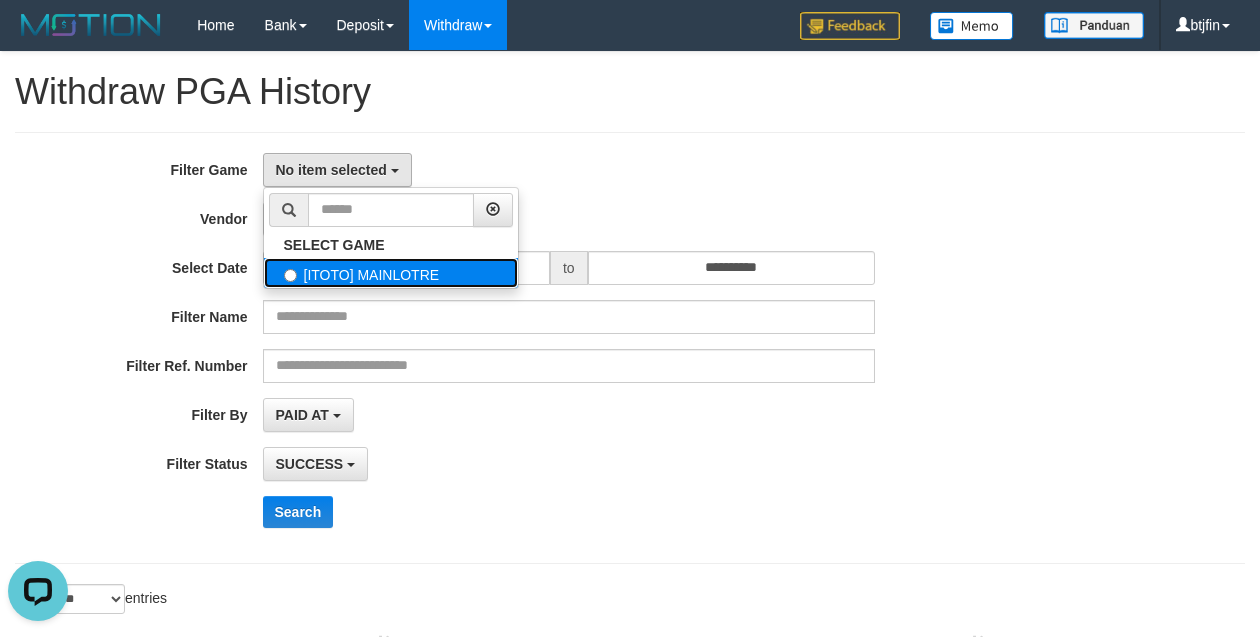 click on "[ITOTO] MAINLOTRE" at bounding box center [391, 273] 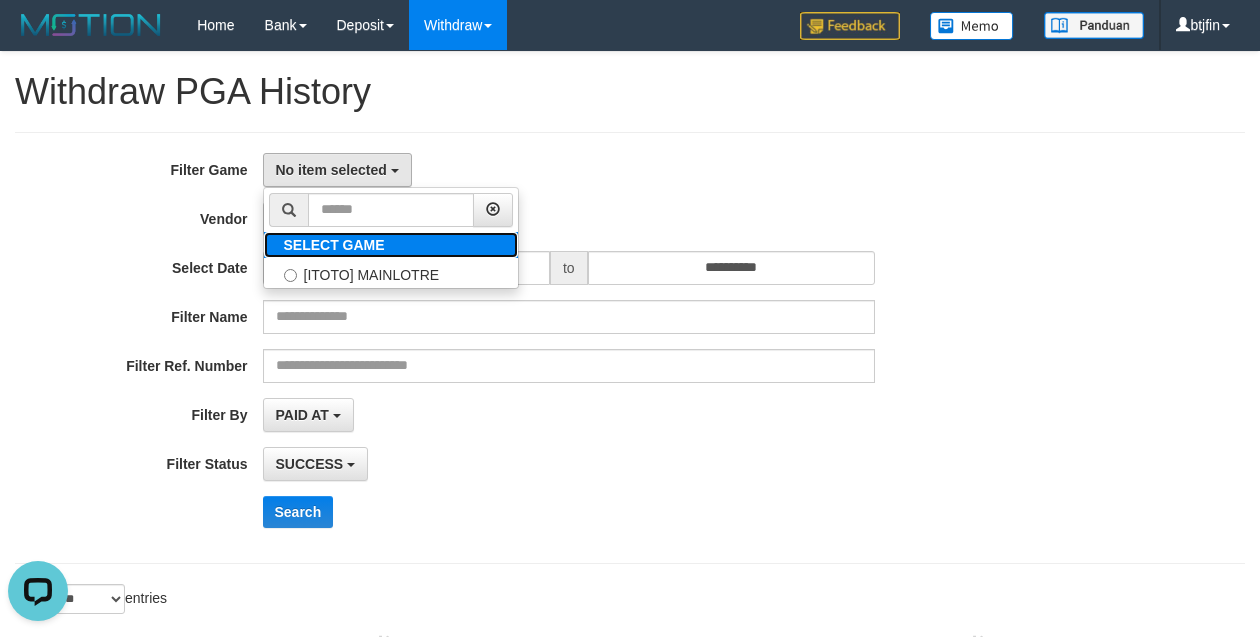 click on "SELECT GAME" at bounding box center (391, 245) 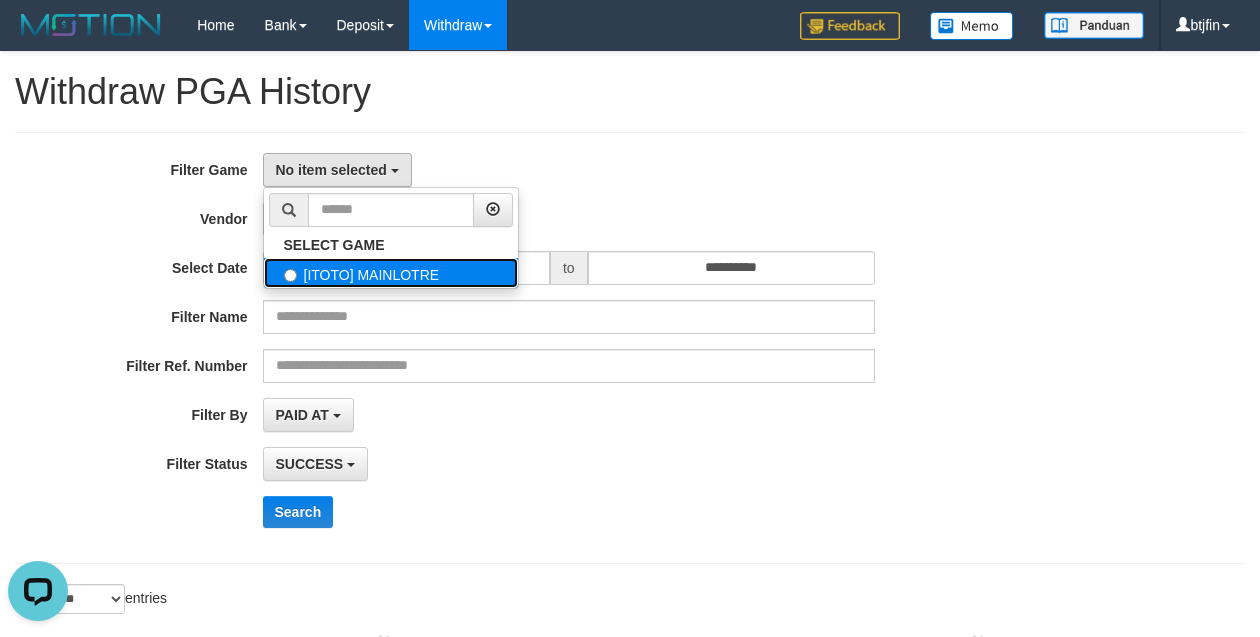 drag, startPoint x: 430, startPoint y: 270, endPoint x: 452, endPoint y: 266, distance: 22.36068 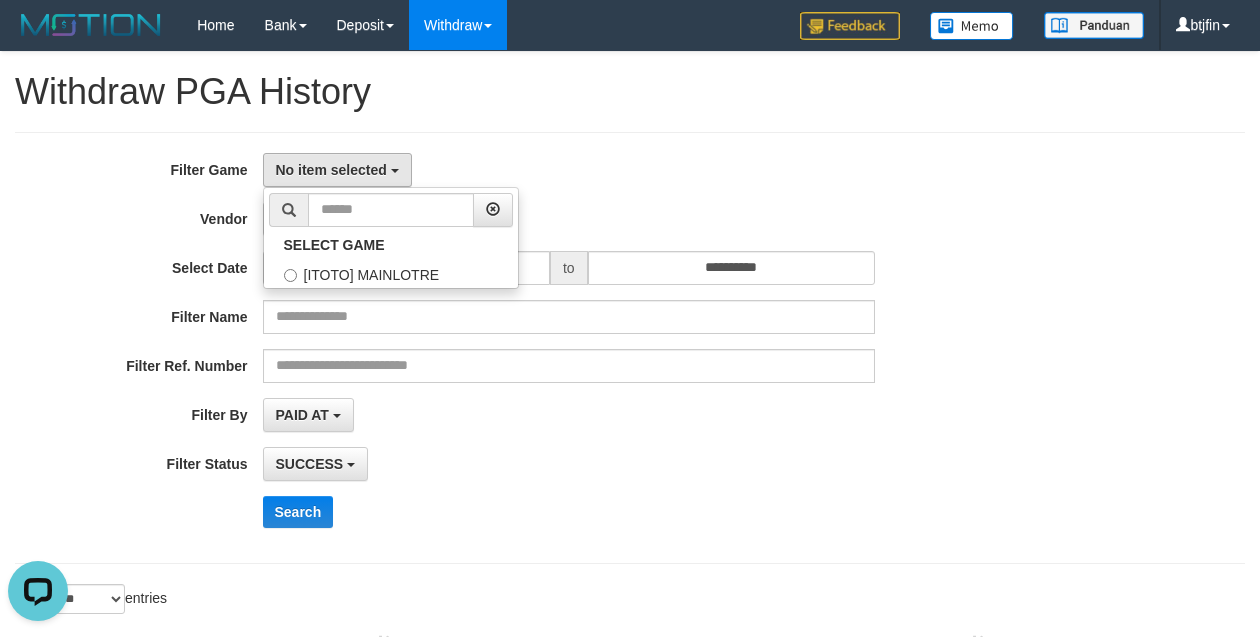 click on "**********" at bounding box center [525, 348] 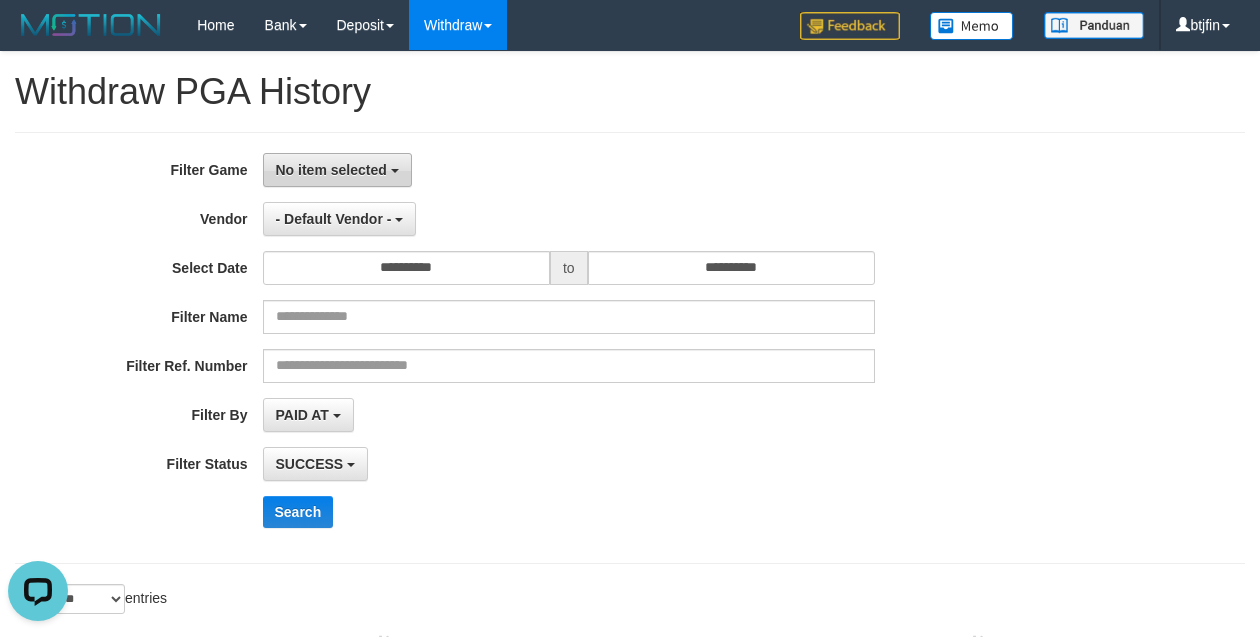 drag, startPoint x: 344, startPoint y: 165, endPoint x: 376, endPoint y: 181, distance: 35.77709 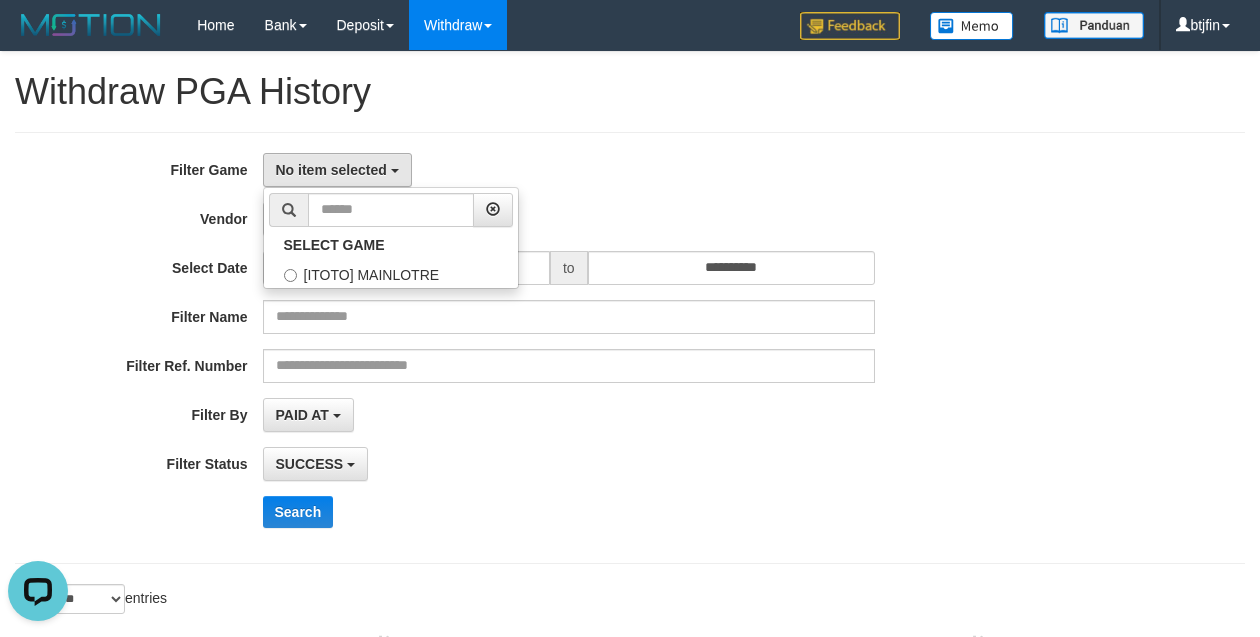 click on "No item selected    SELECT GAME
[ITOTO] MAINLOTRE" at bounding box center (569, 170) 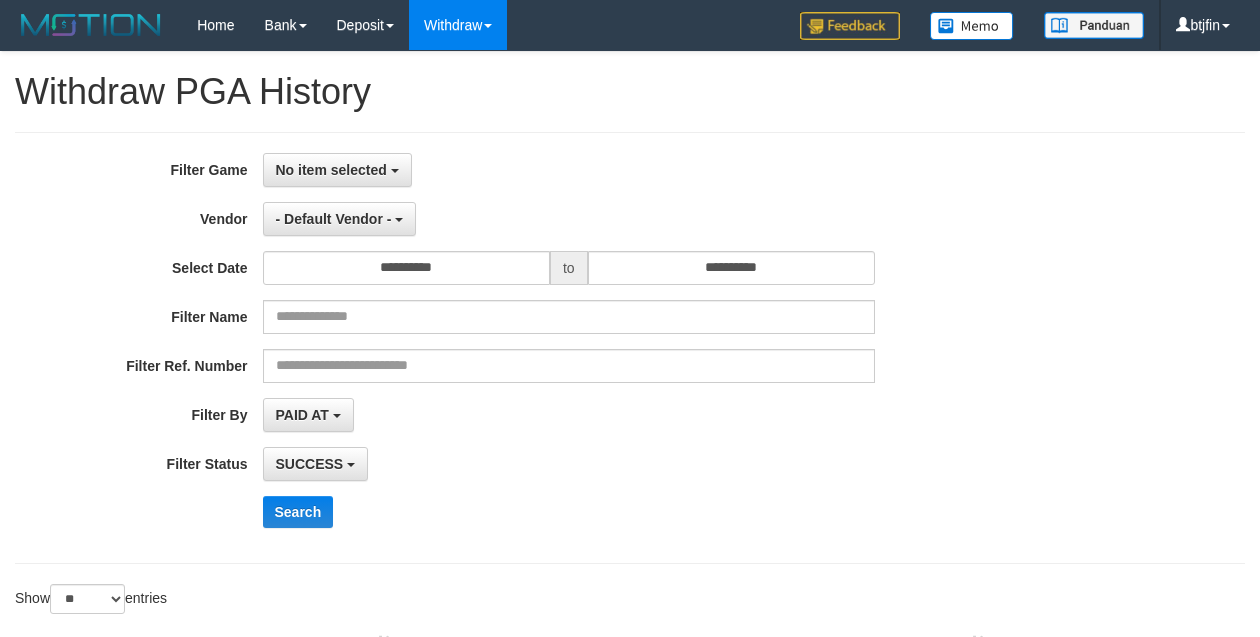 select 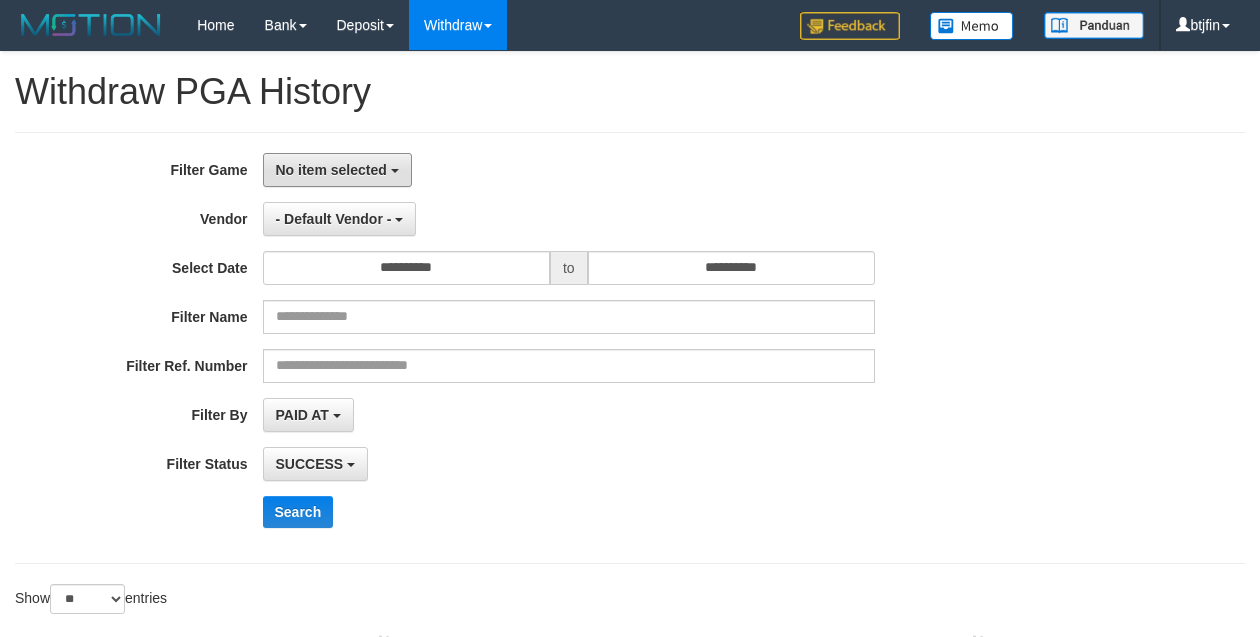 click on "No item selected" at bounding box center [331, 170] 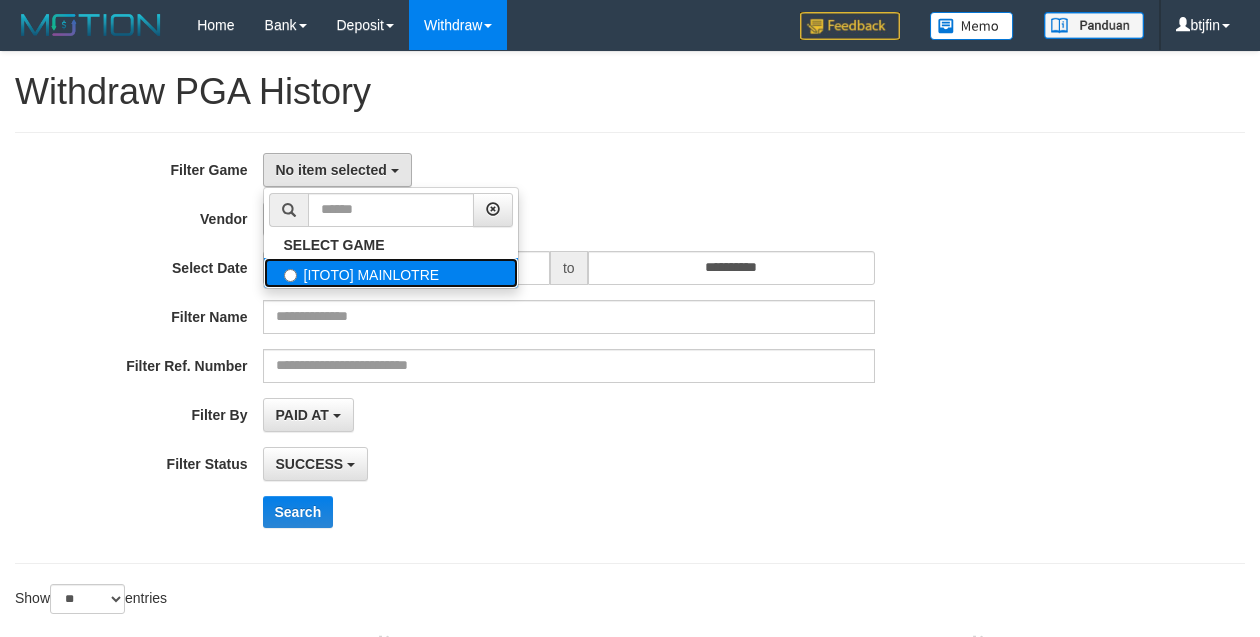 click on "[ITOTO] MAINLOTRE" at bounding box center (391, 273) 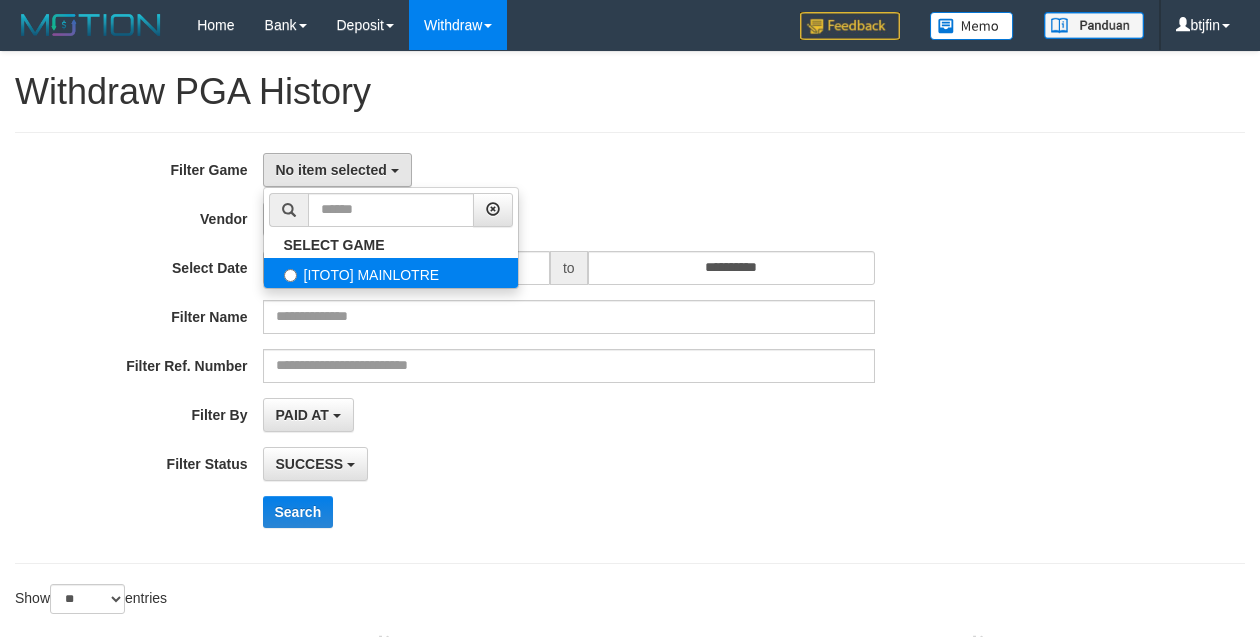 select on "****" 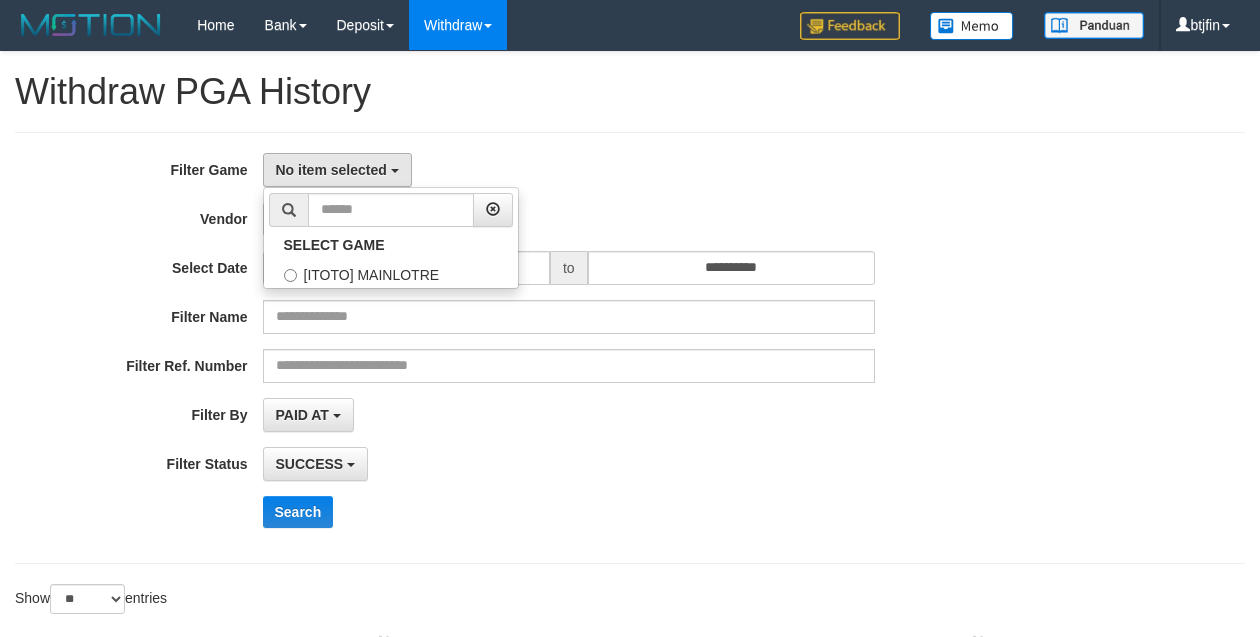 scroll, scrollTop: 17, scrollLeft: 0, axis: vertical 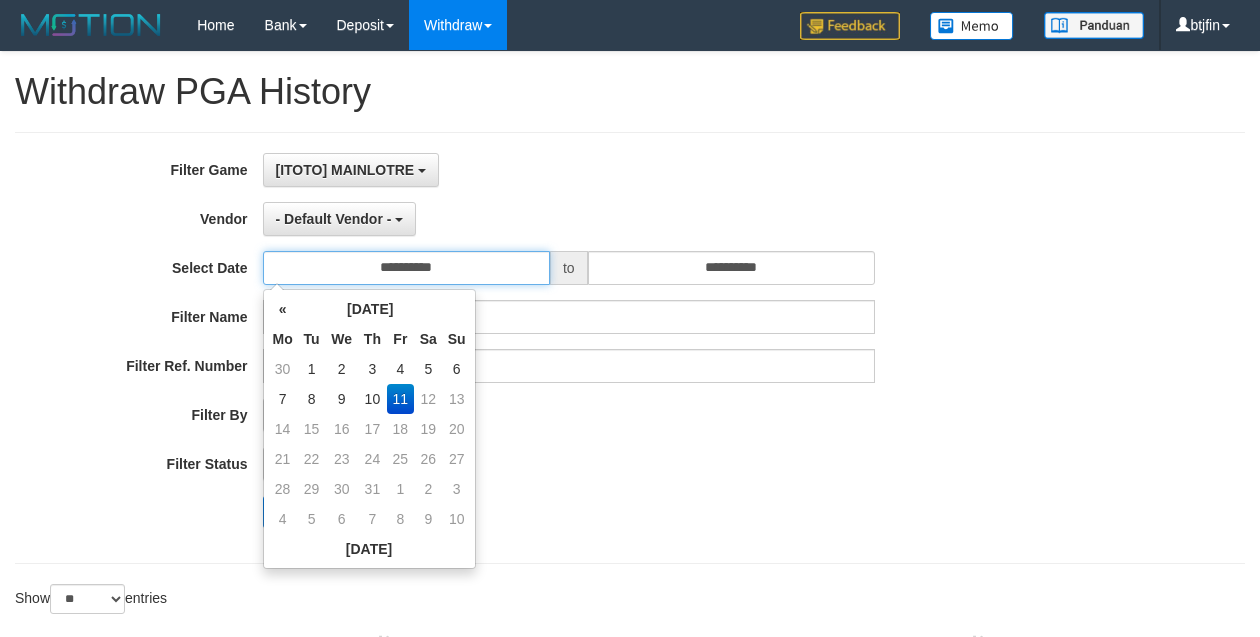 click on "**********" at bounding box center [406, 268] 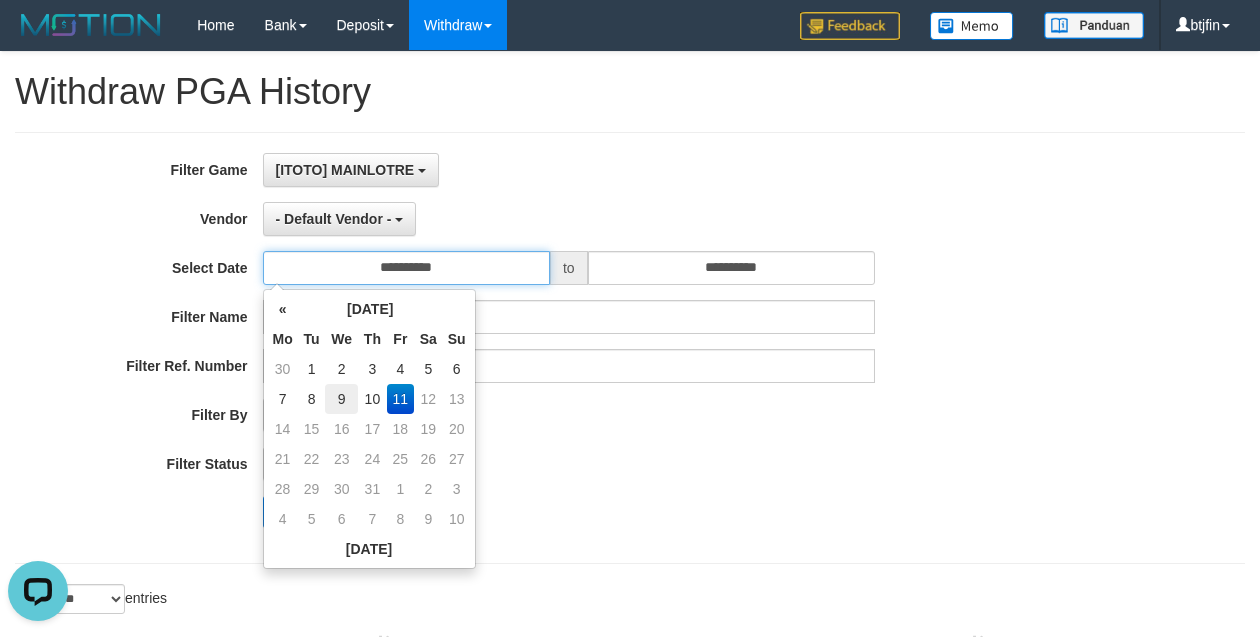 scroll, scrollTop: 0, scrollLeft: 0, axis: both 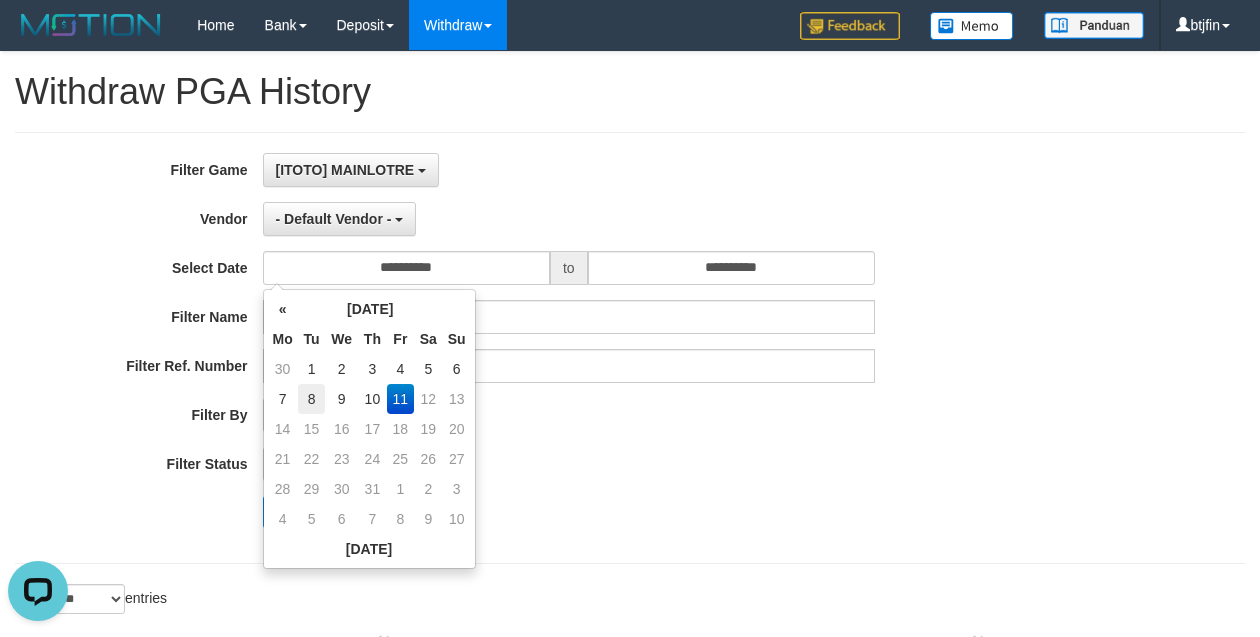 drag, startPoint x: 317, startPoint y: 401, endPoint x: 644, endPoint y: 378, distance: 327.80786 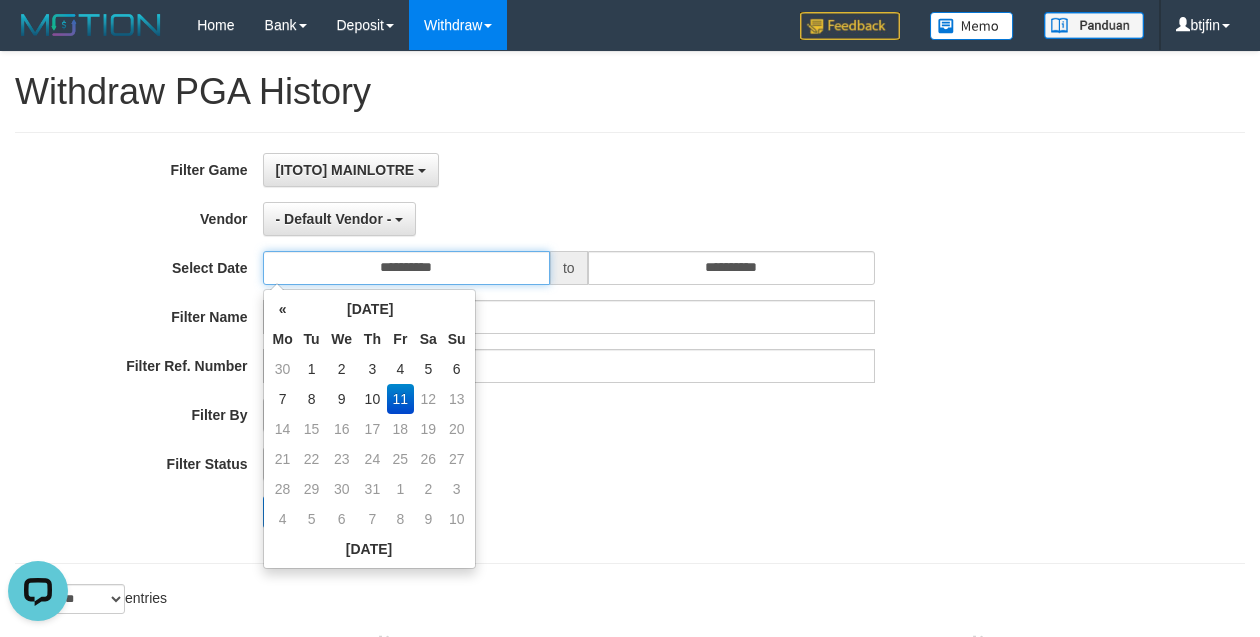 type on "**********" 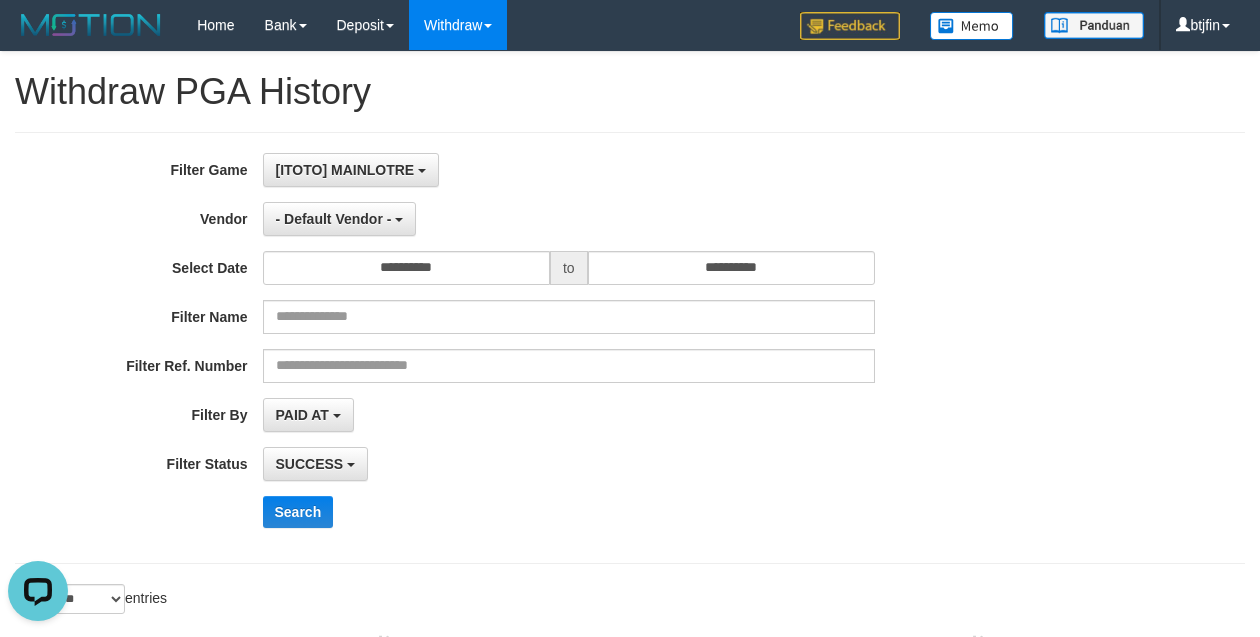 click on "Filter Name" at bounding box center [525, 317] 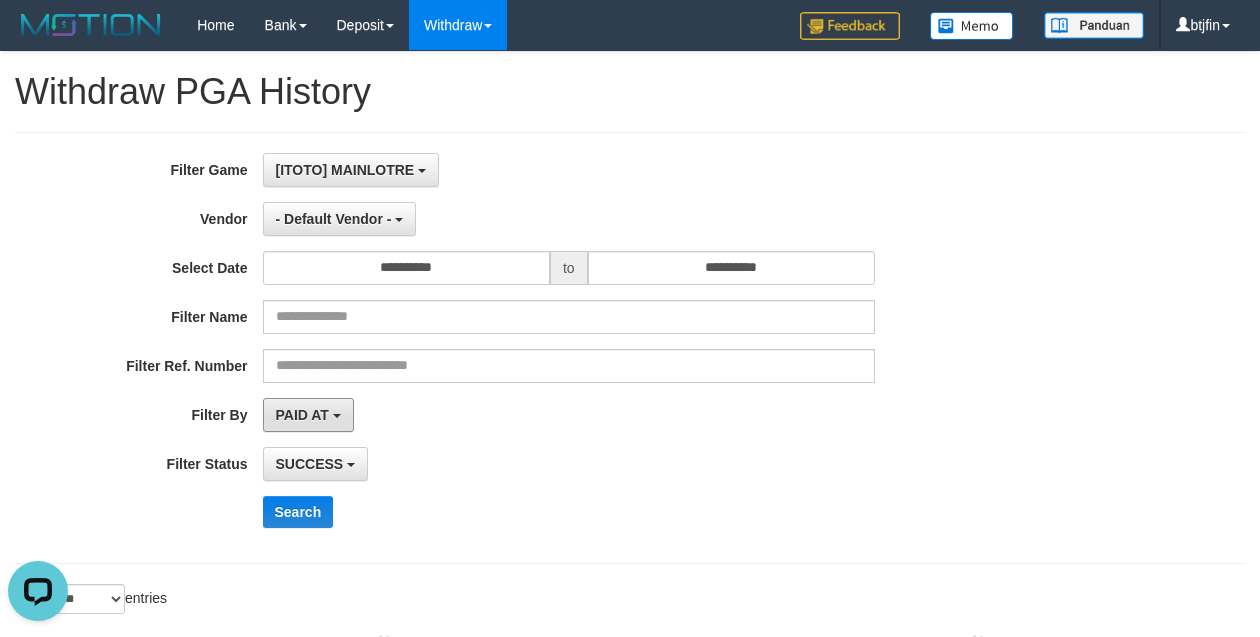 drag, startPoint x: 320, startPoint y: 424, endPoint x: 354, endPoint y: 465, distance: 53.263496 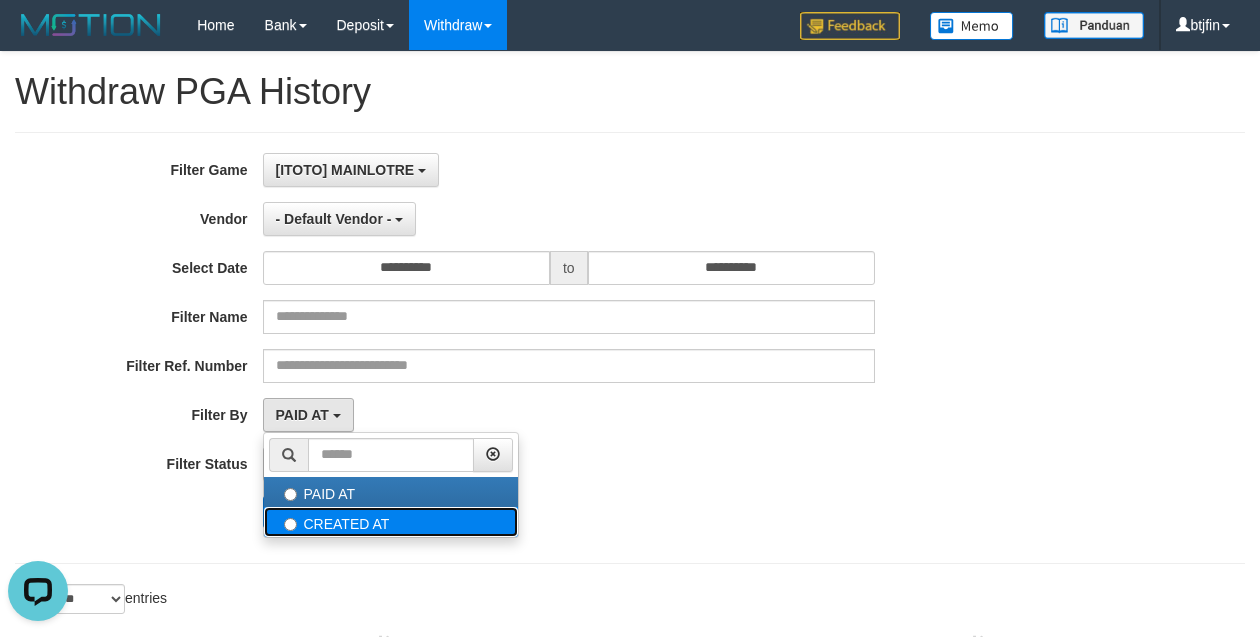click on "CREATED AT" at bounding box center (391, 522) 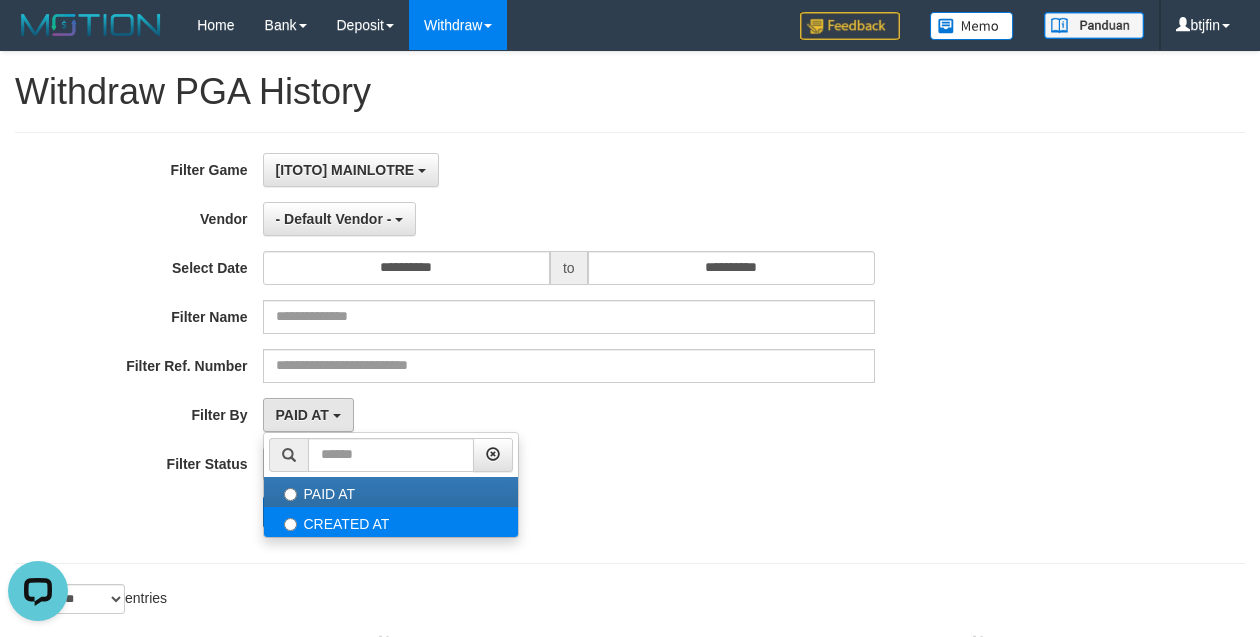 select on "*" 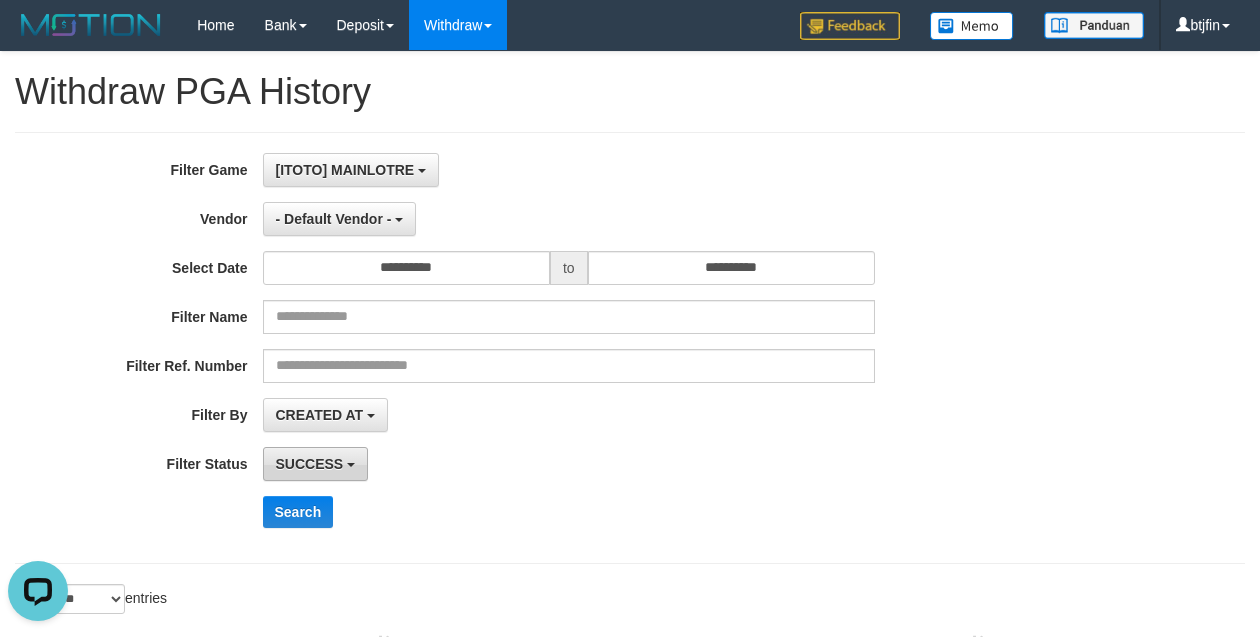click on "SUCCESS" at bounding box center (310, 464) 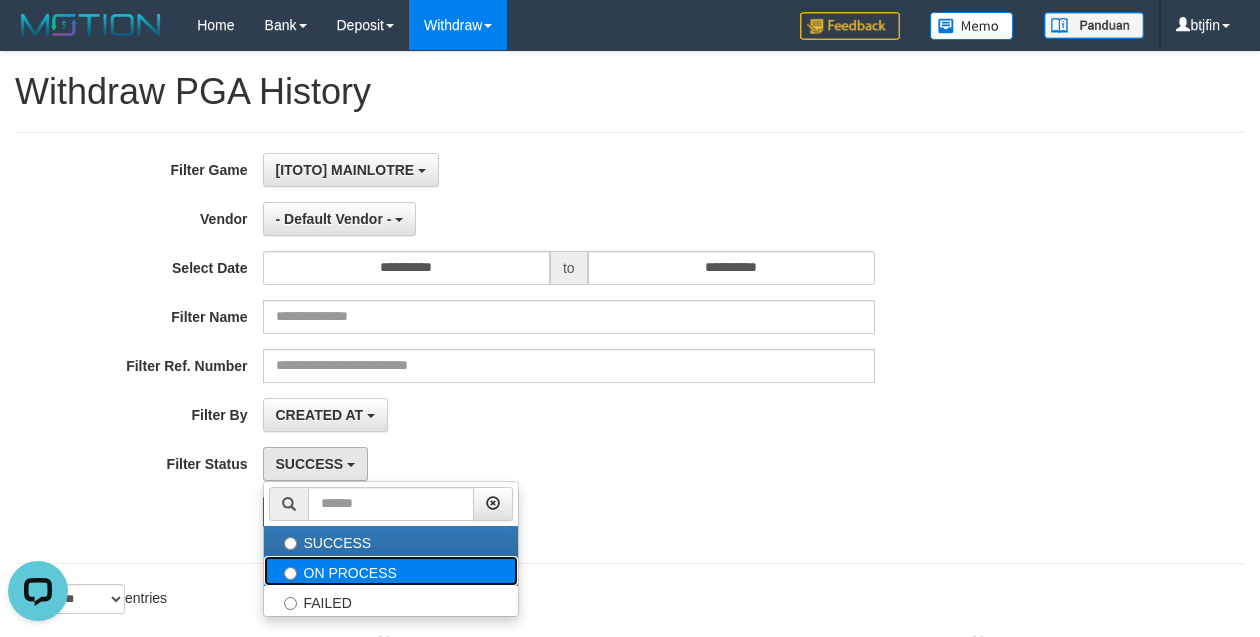 click on "ON PROCESS" at bounding box center [391, 571] 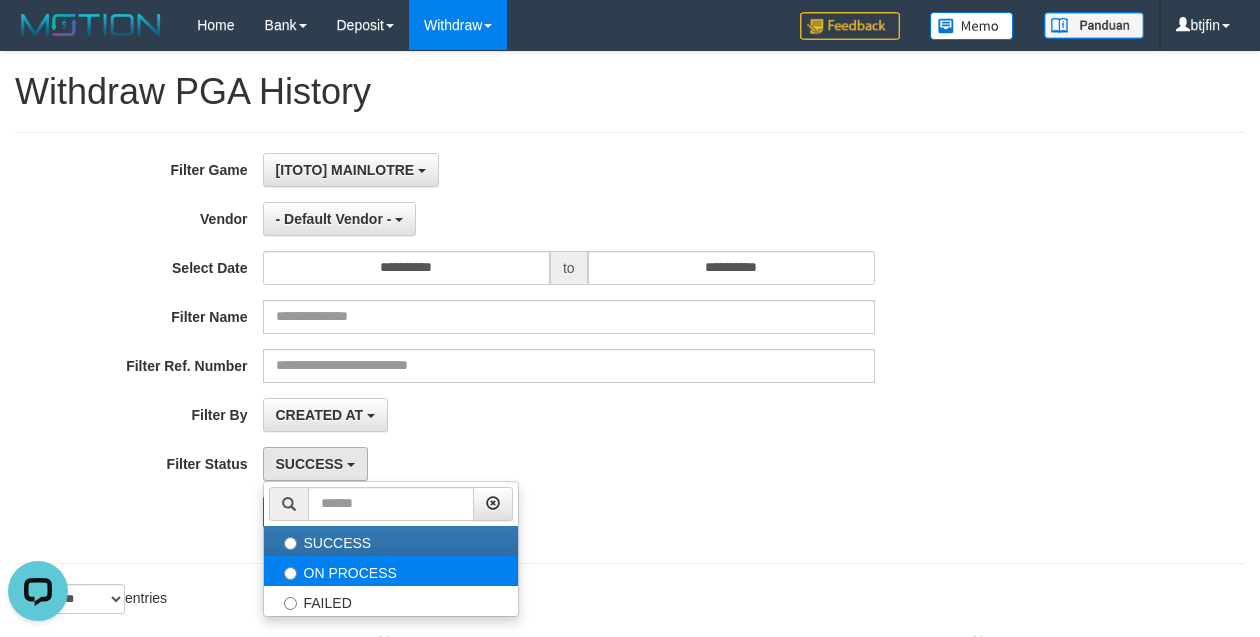 select on "*" 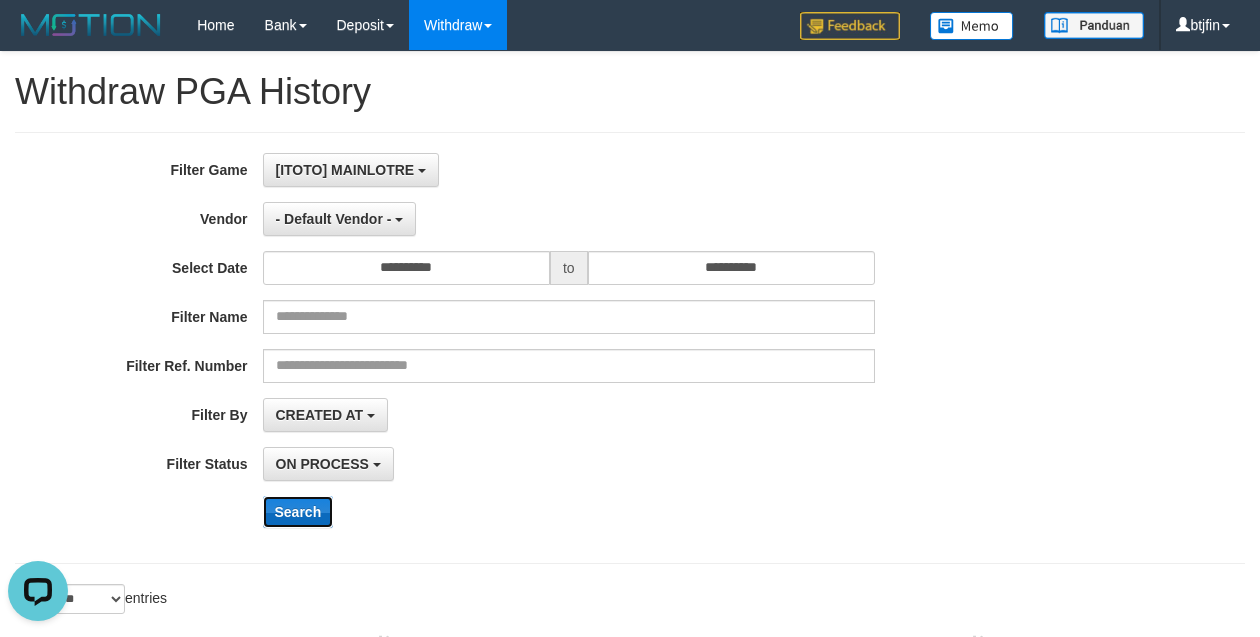 click on "Search" at bounding box center [298, 512] 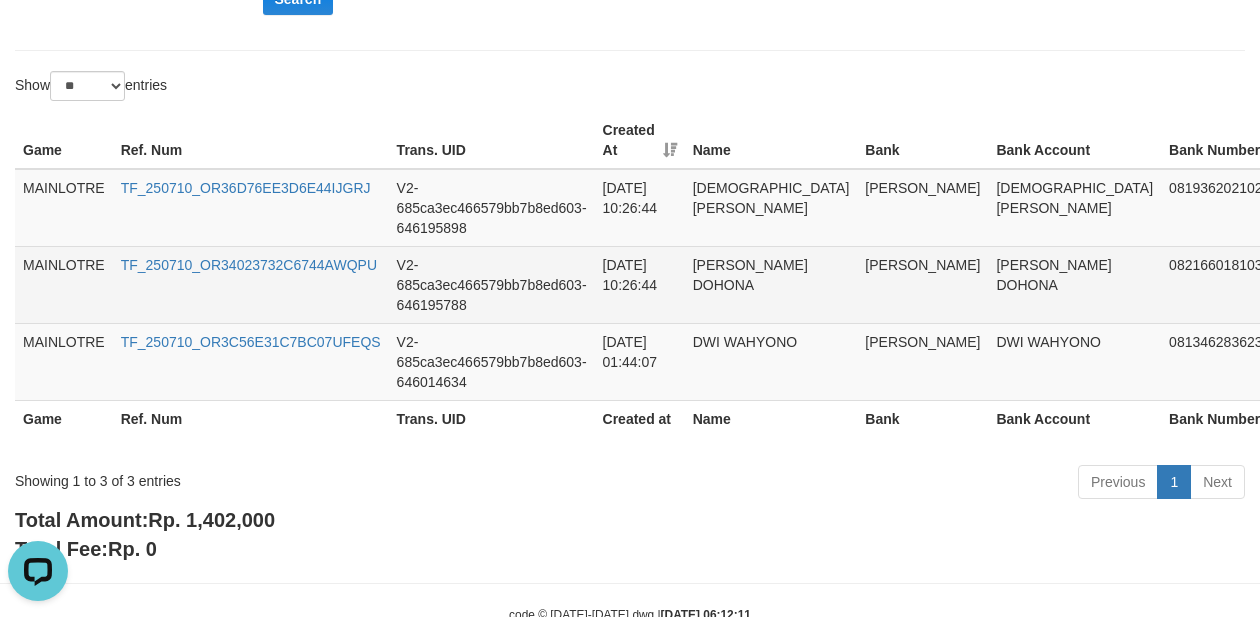 scroll, scrollTop: 513, scrollLeft: 161, axis: both 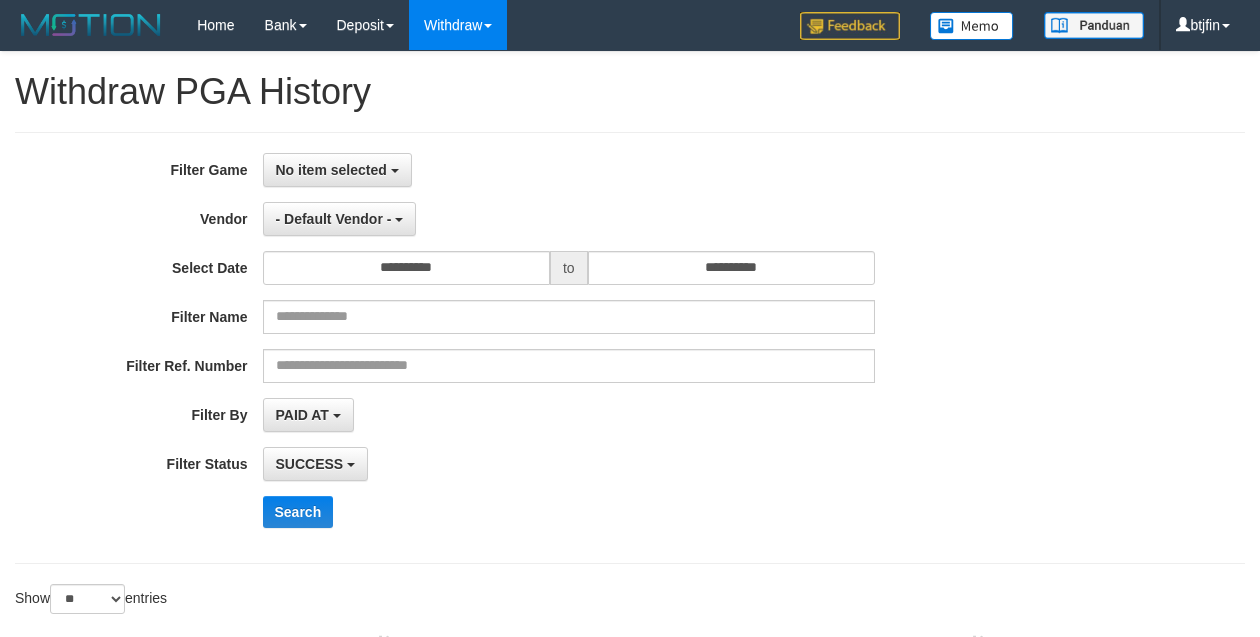 select 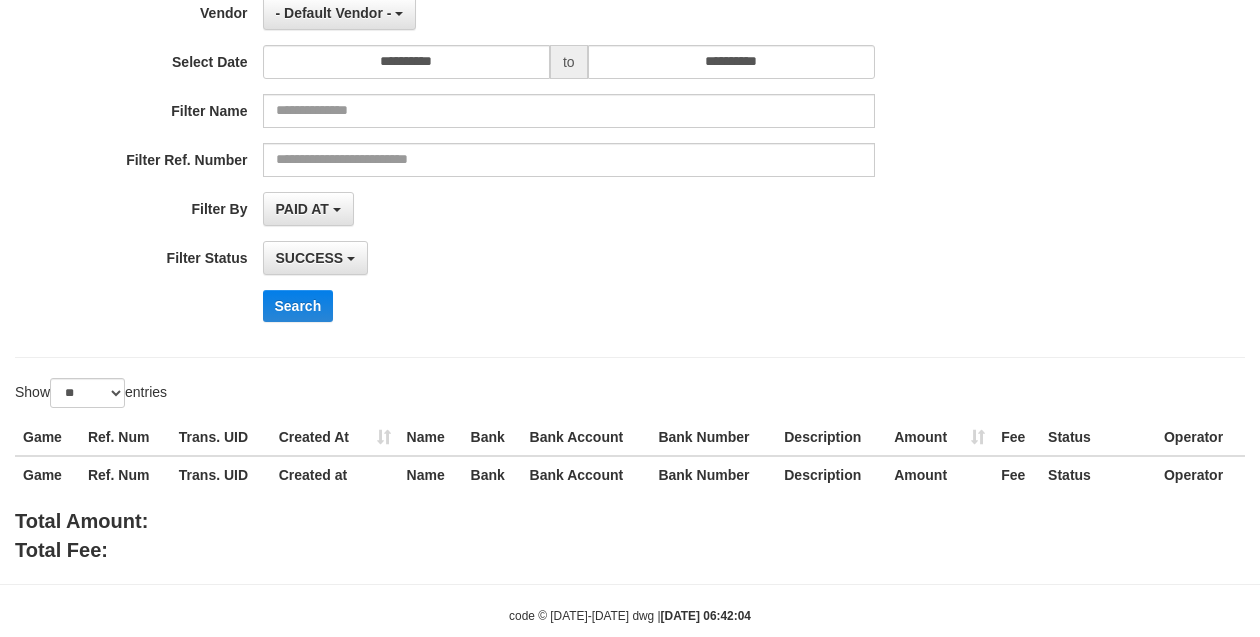 scroll, scrollTop: 246, scrollLeft: 0, axis: vertical 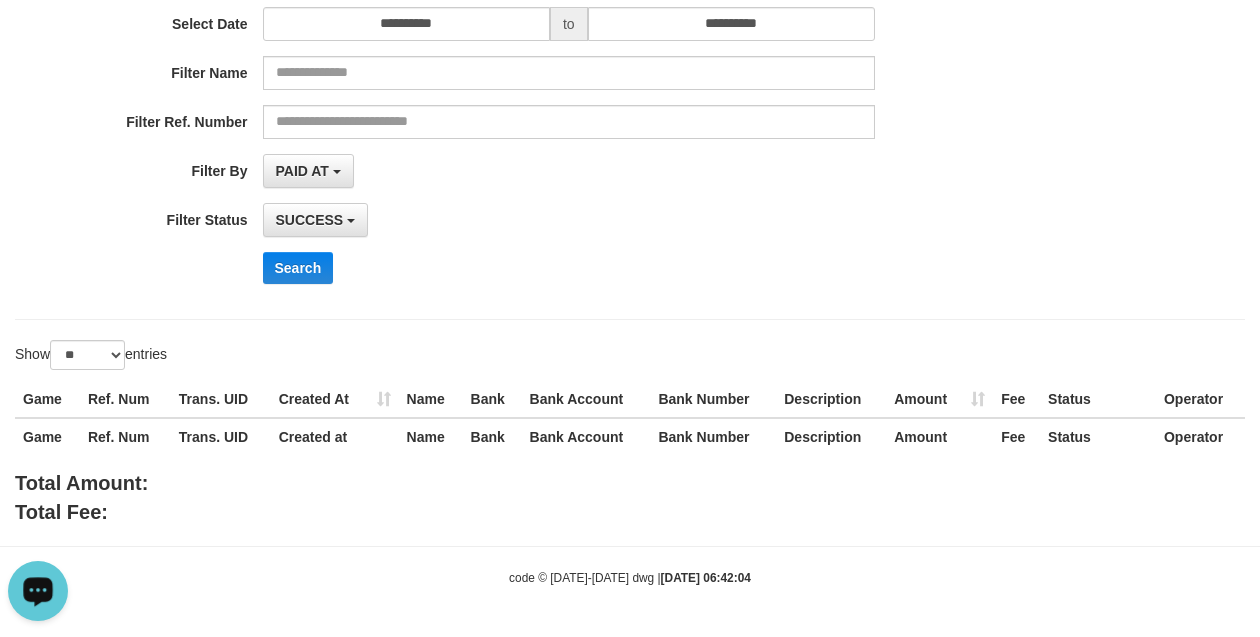 click at bounding box center (38, 590) 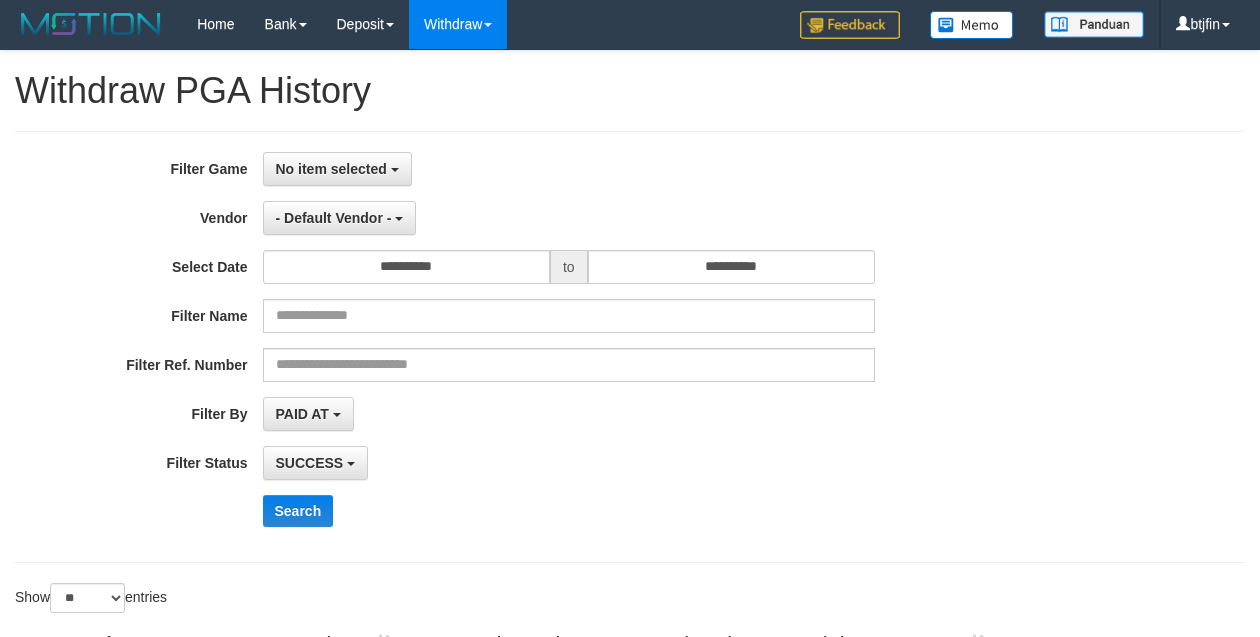 scroll, scrollTop: 0, scrollLeft: 0, axis: both 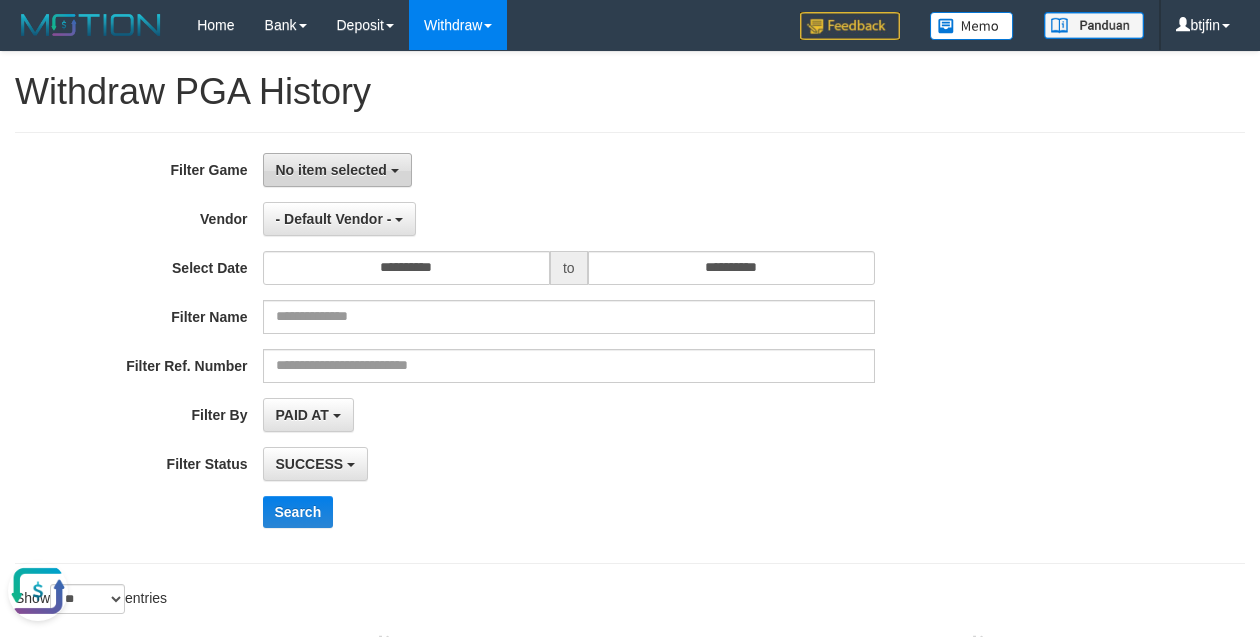 click on "No item selected" at bounding box center (331, 170) 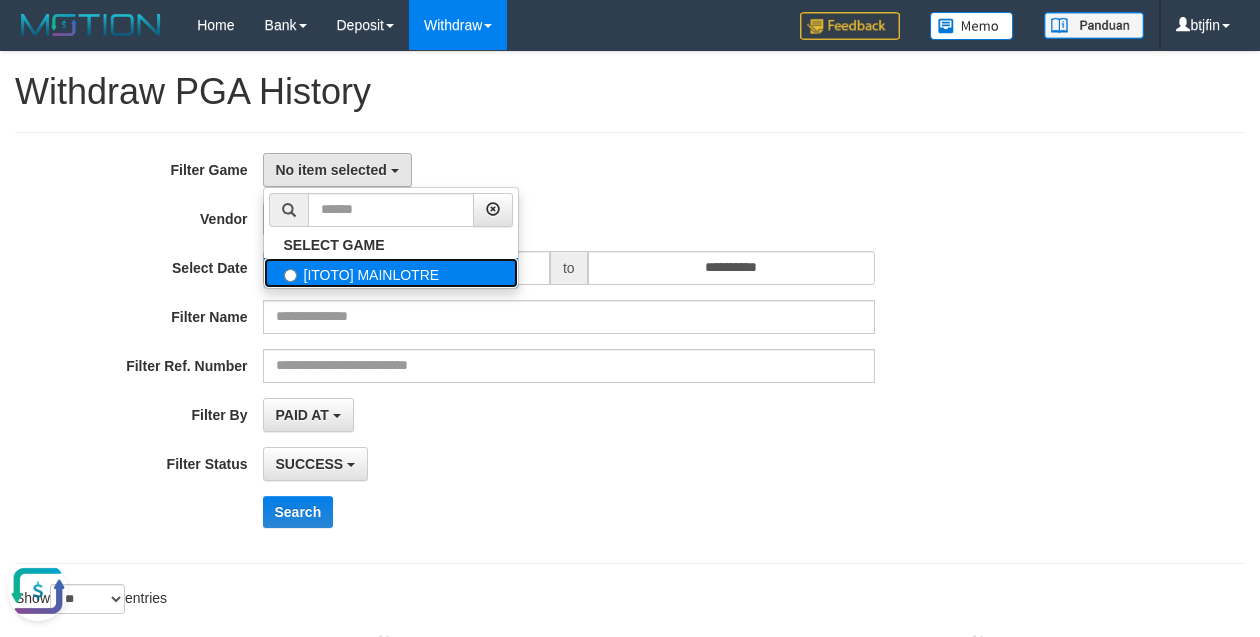 click on "[ITOTO] MAINLOTRE" at bounding box center (391, 273) 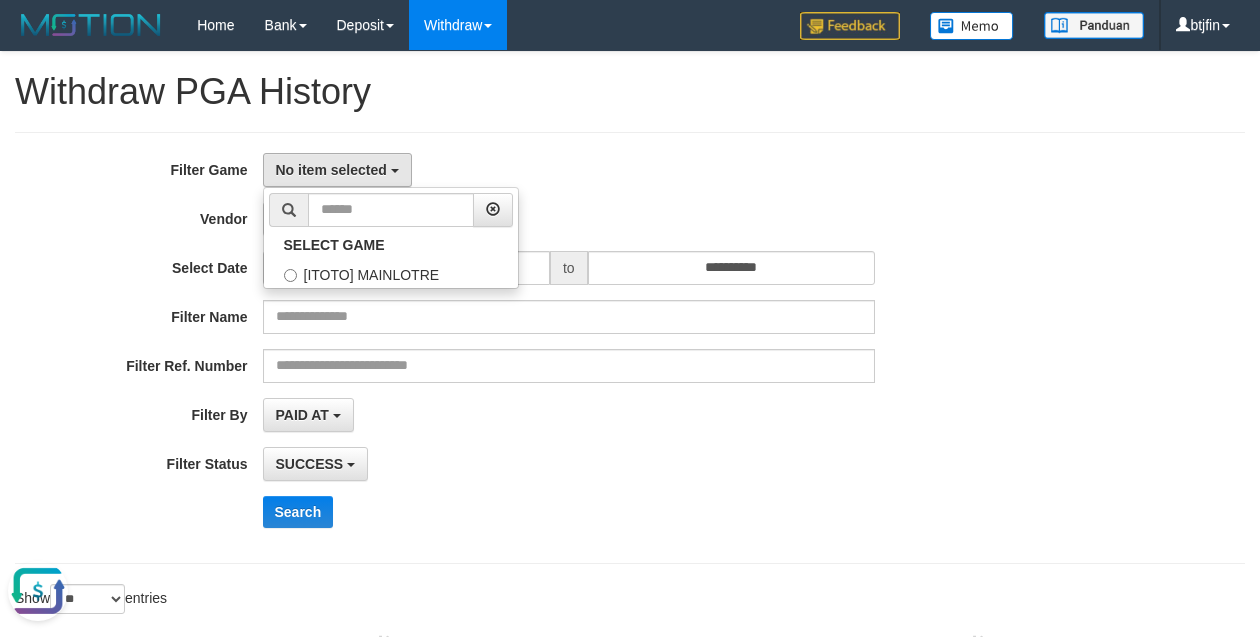 select on "****" 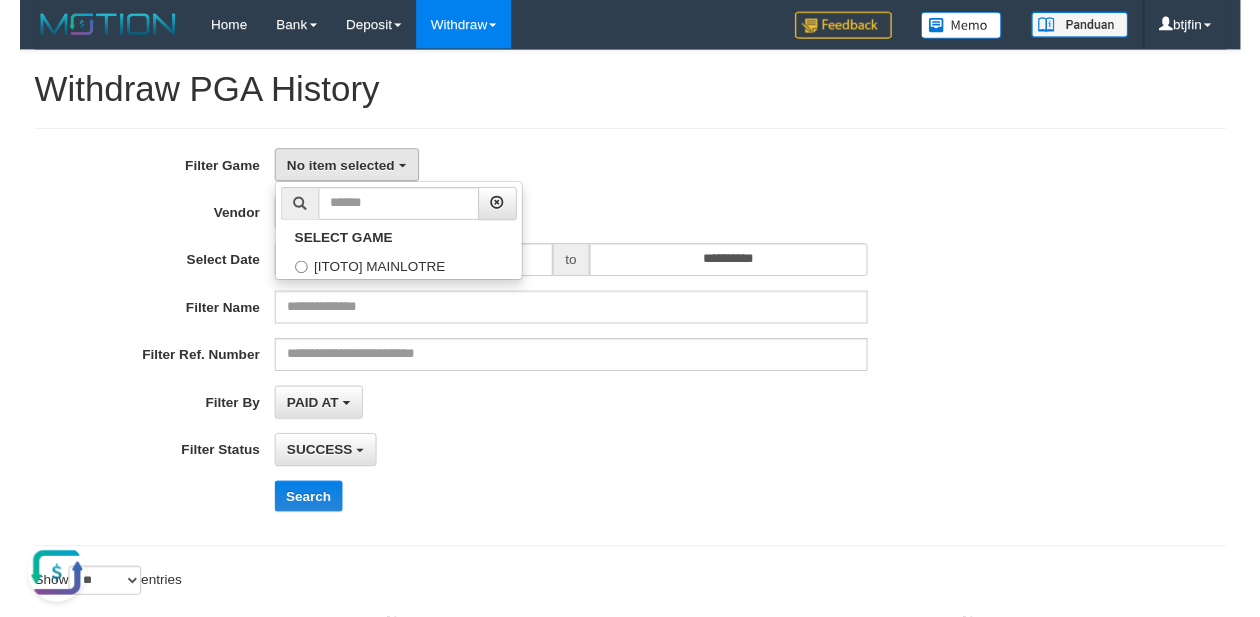scroll, scrollTop: 17, scrollLeft: 0, axis: vertical 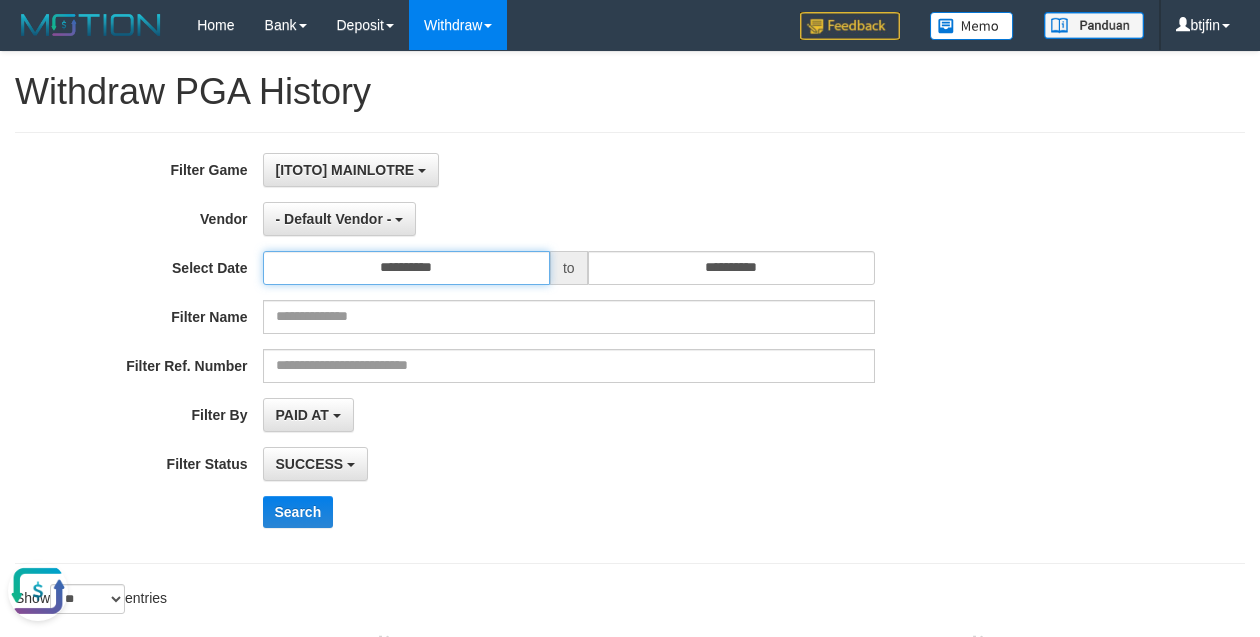 drag, startPoint x: 374, startPoint y: 270, endPoint x: 385, endPoint y: 276, distance: 12.529964 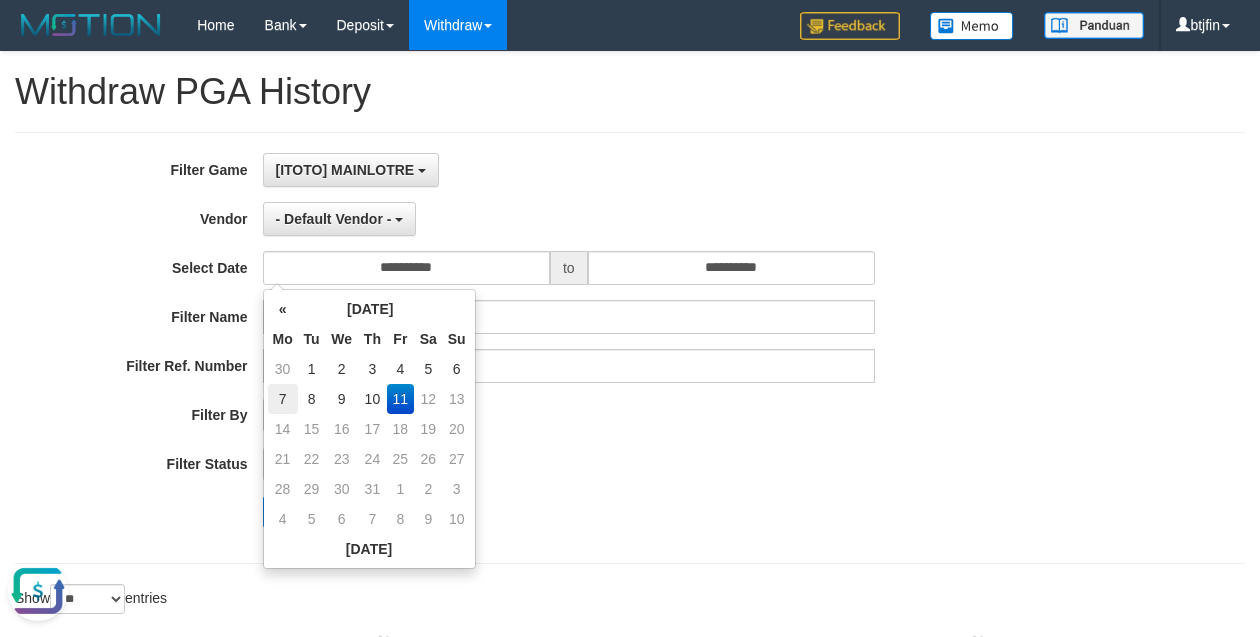 click on "7" at bounding box center [283, 399] 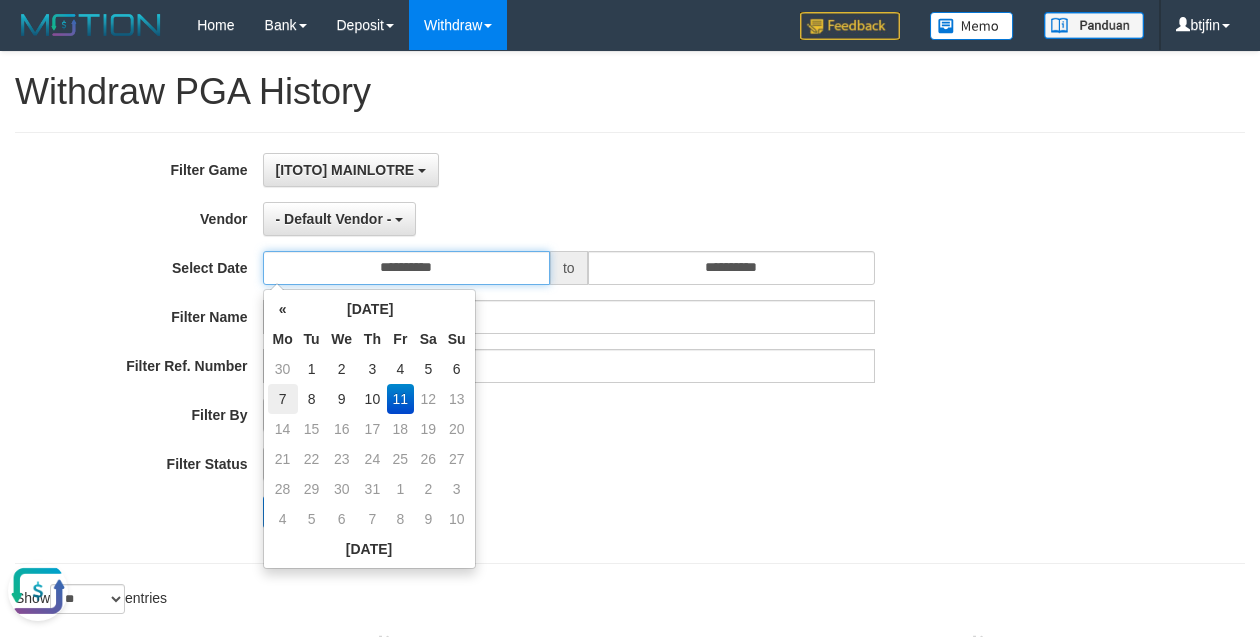 type on "**********" 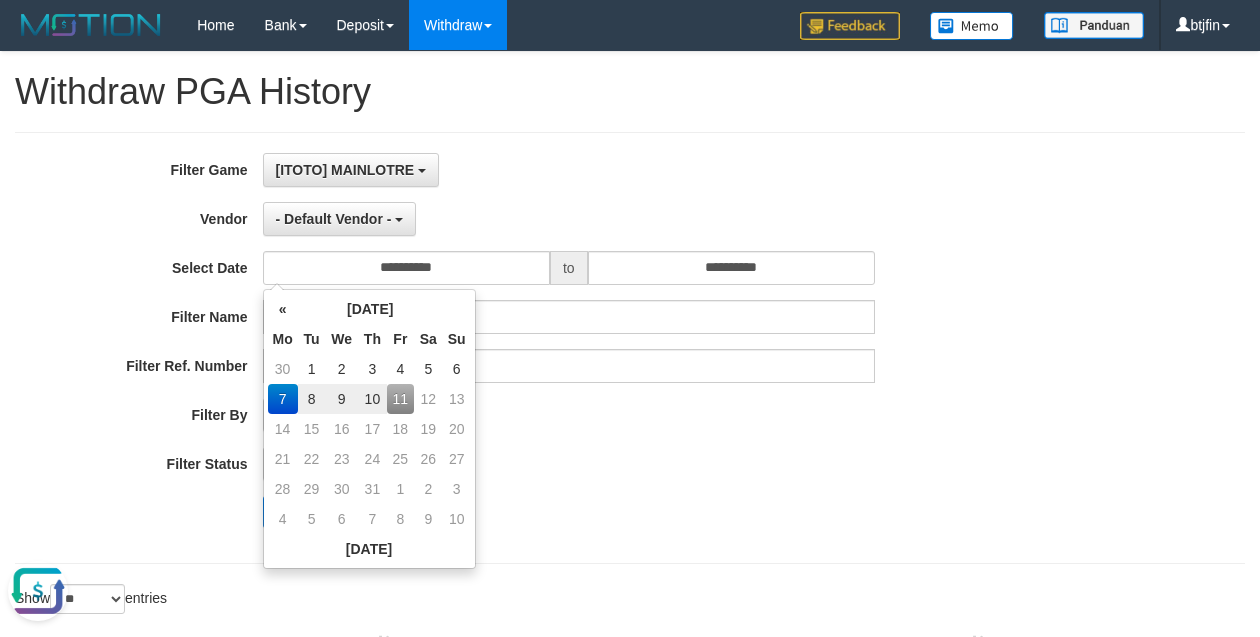 click on "Search" at bounding box center (657, 512) 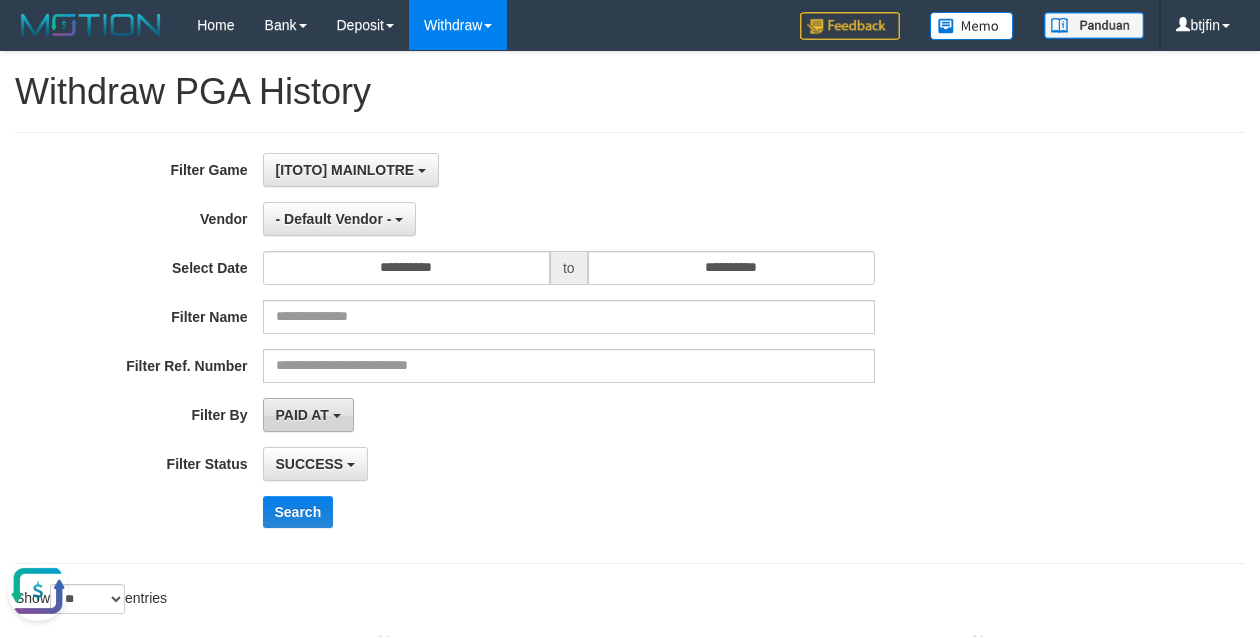 click on "PAID AT" at bounding box center (308, 415) 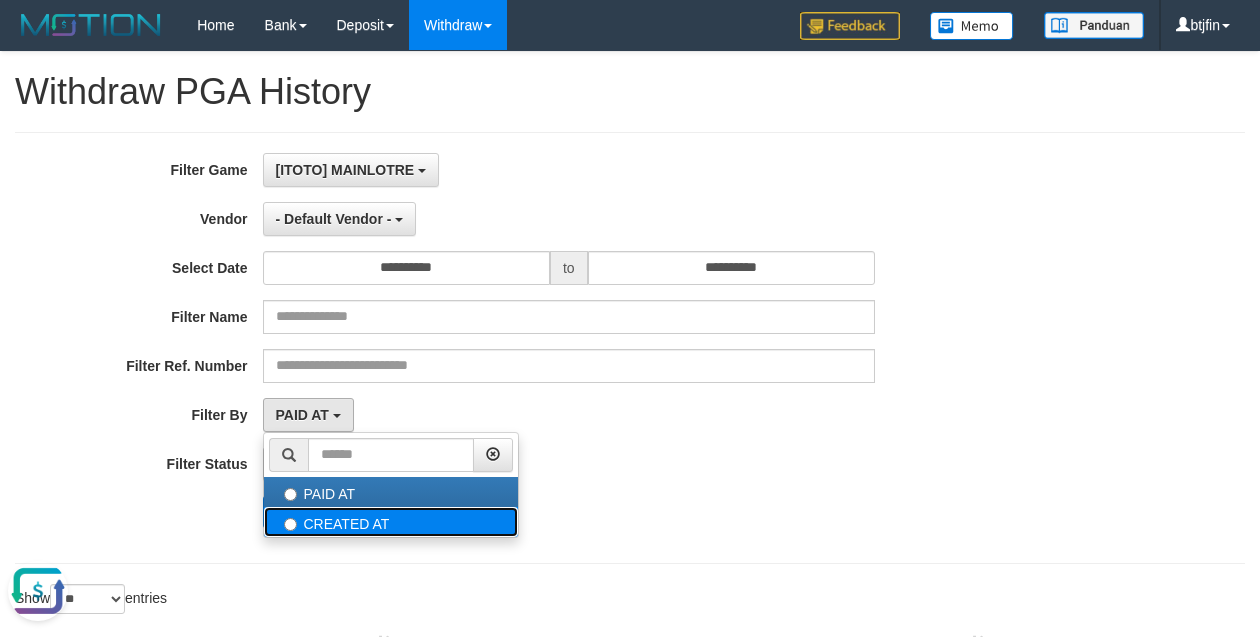 click on "CREATED AT" at bounding box center [391, 522] 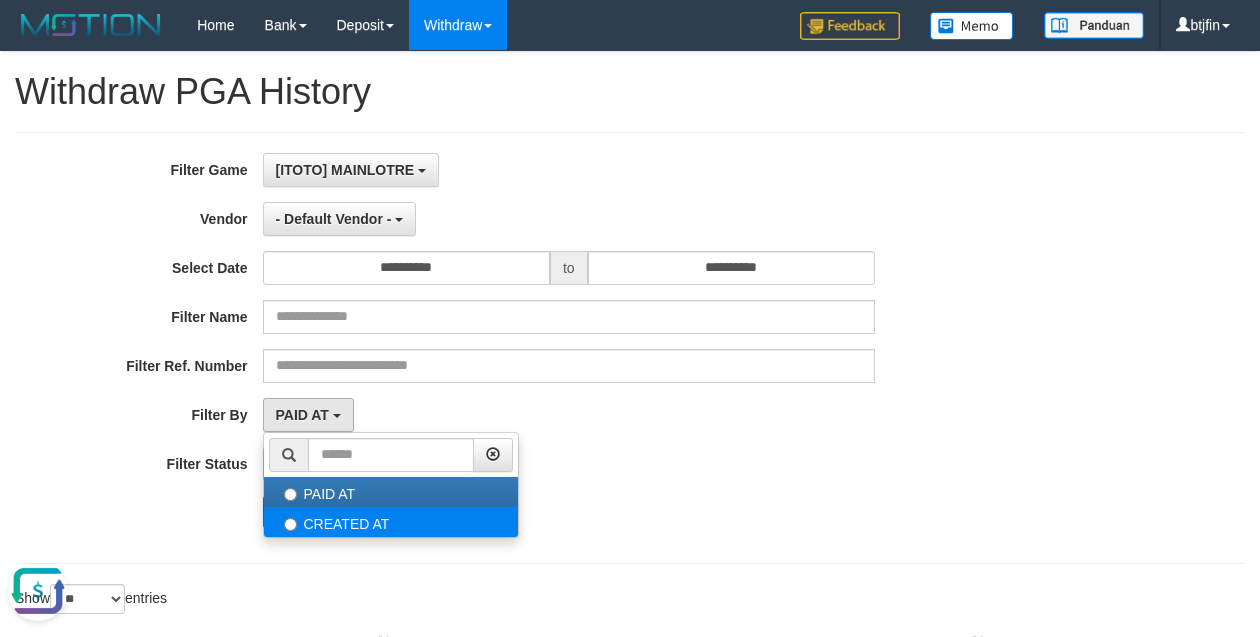 select on "*" 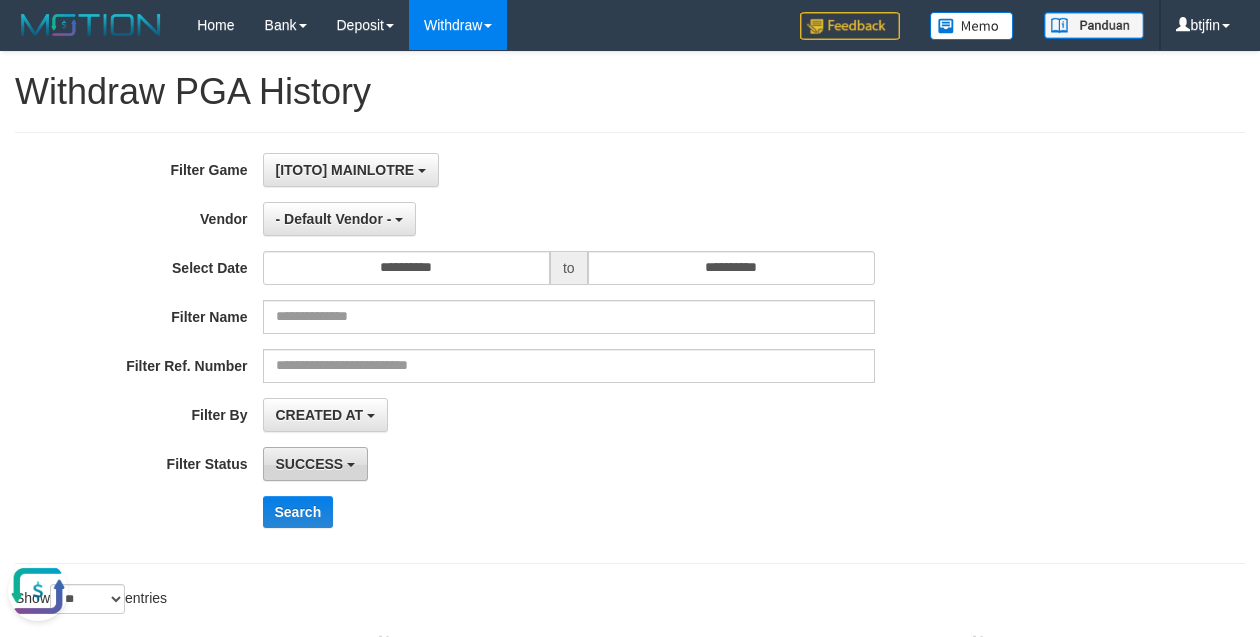 click on "SUCCESS" at bounding box center [310, 464] 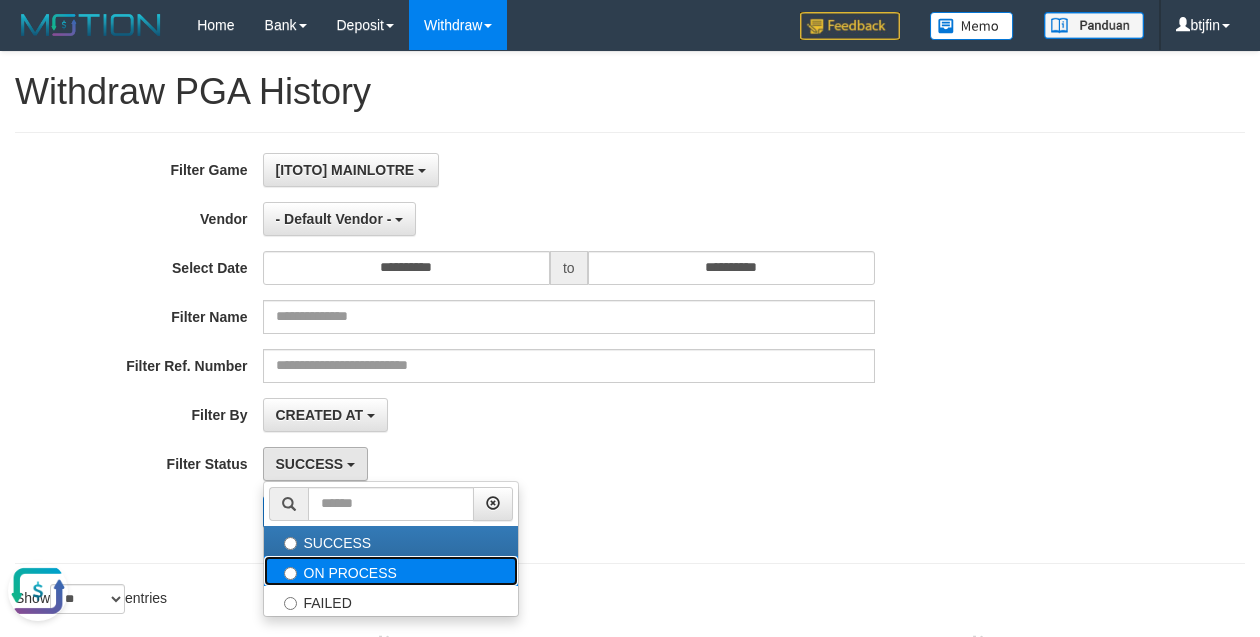 click on "ON PROCESS" at bounding box center [391, 571] 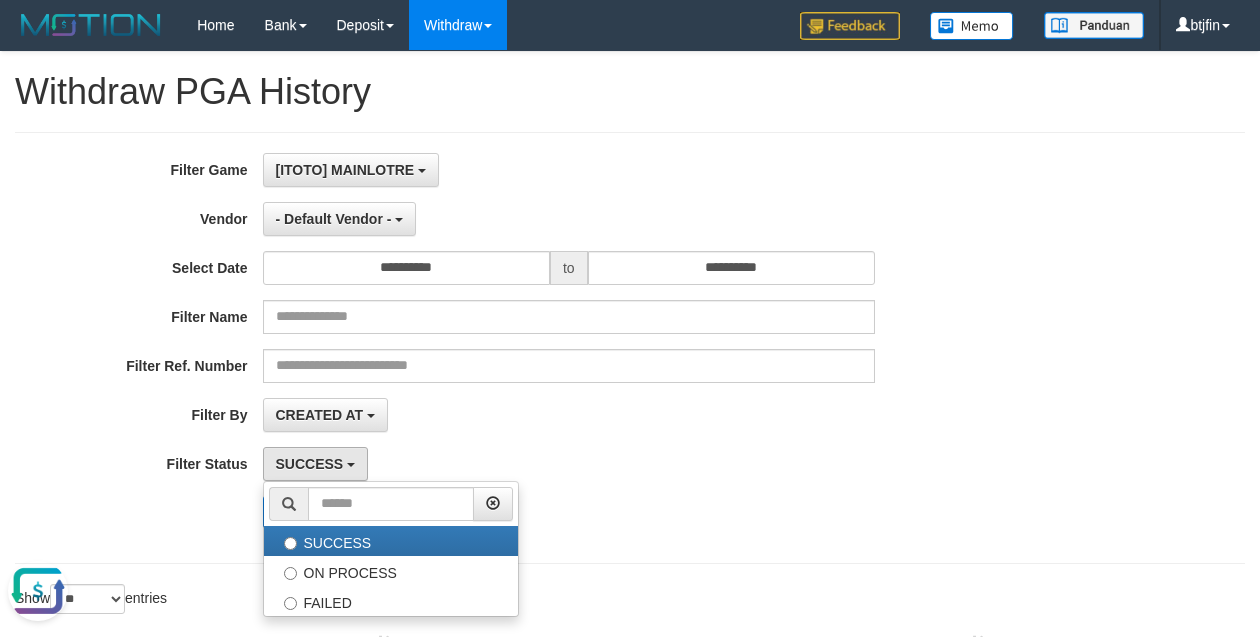 select on "*" 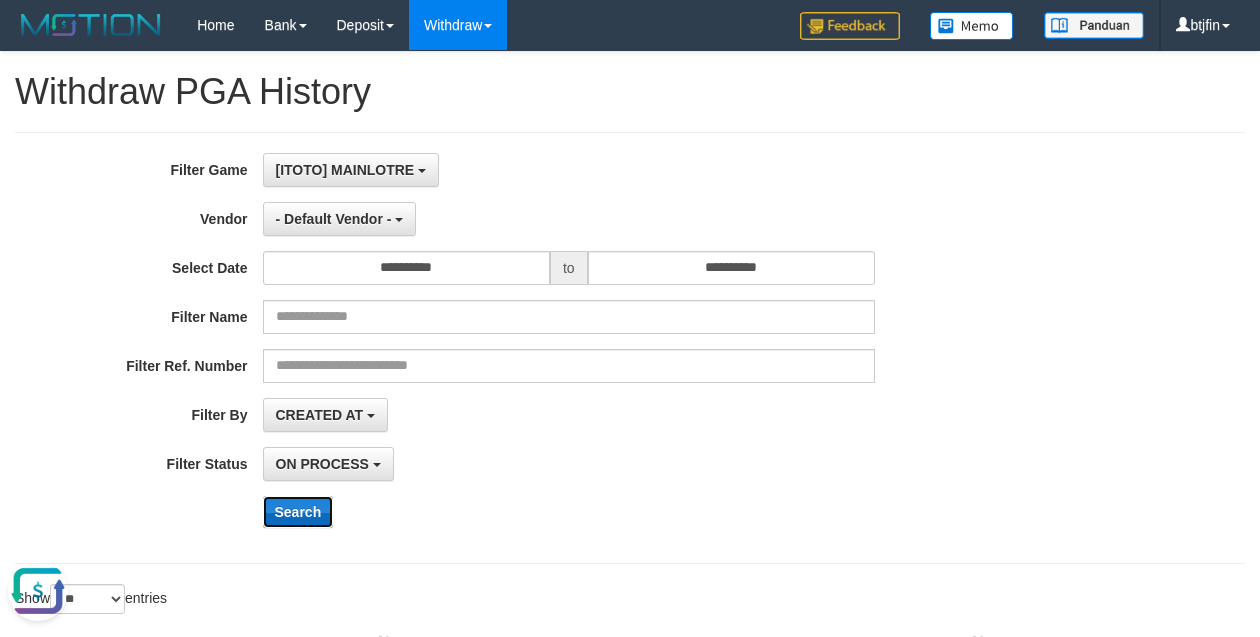click on "Search" at bounding box center [298, 512] 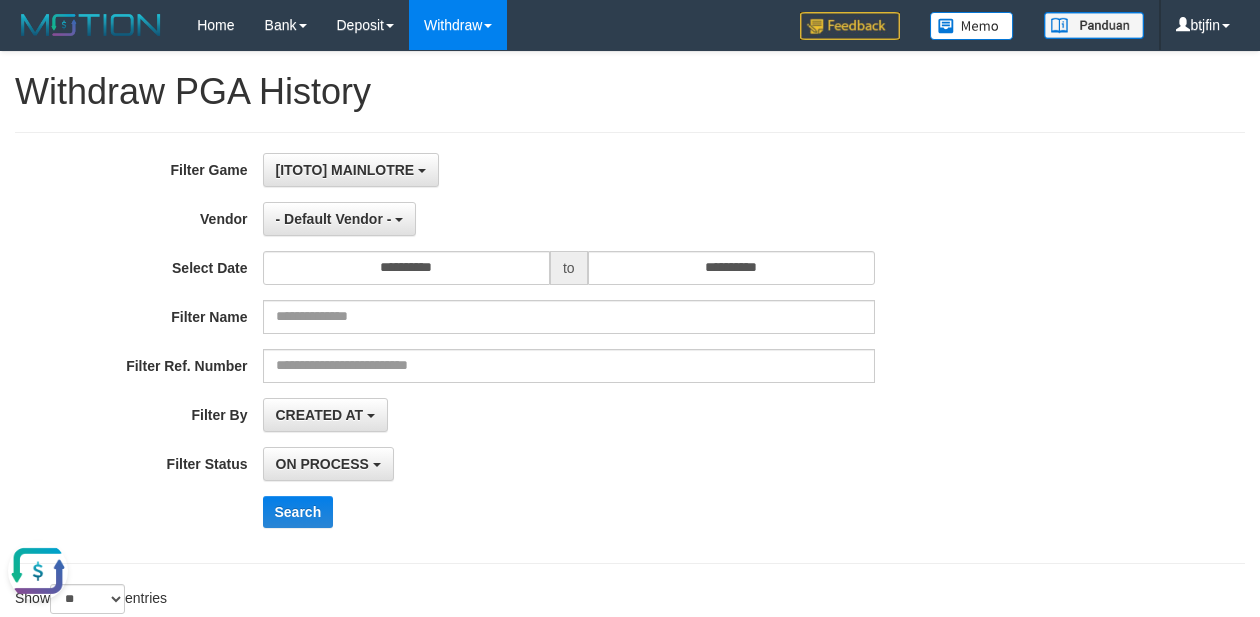 click at bounding box center (38, 571) 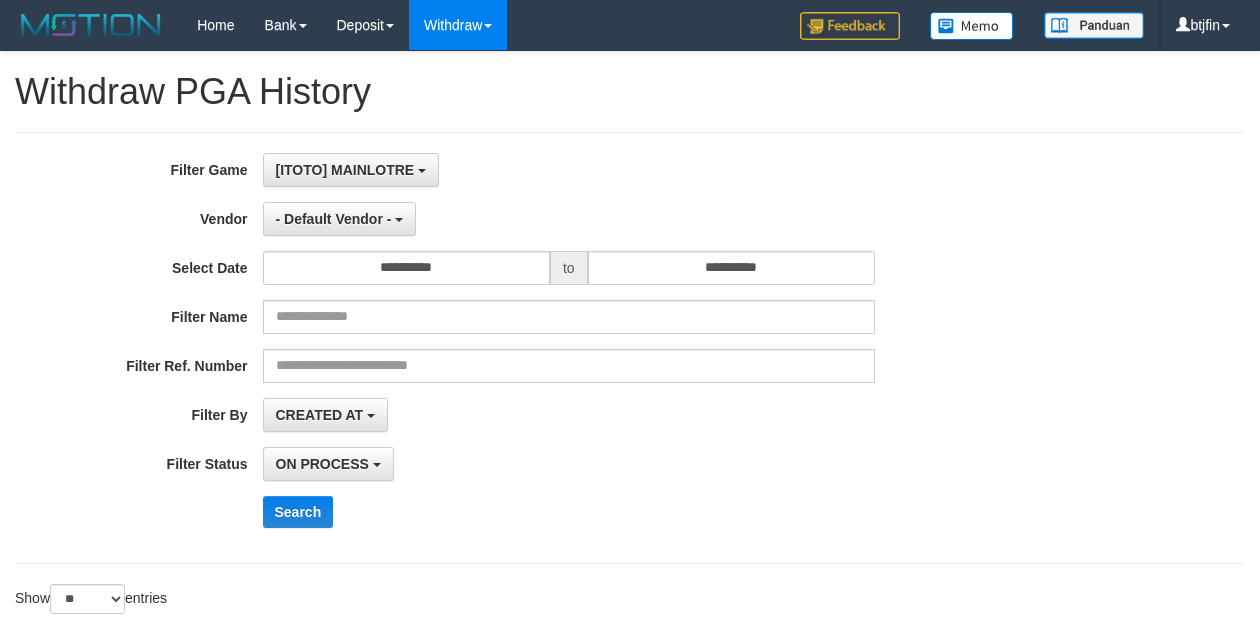 drag, startPoint x: 960, startPoint y: 213, endPoint x: 797, endPoint y: 228, distance: 163.68874 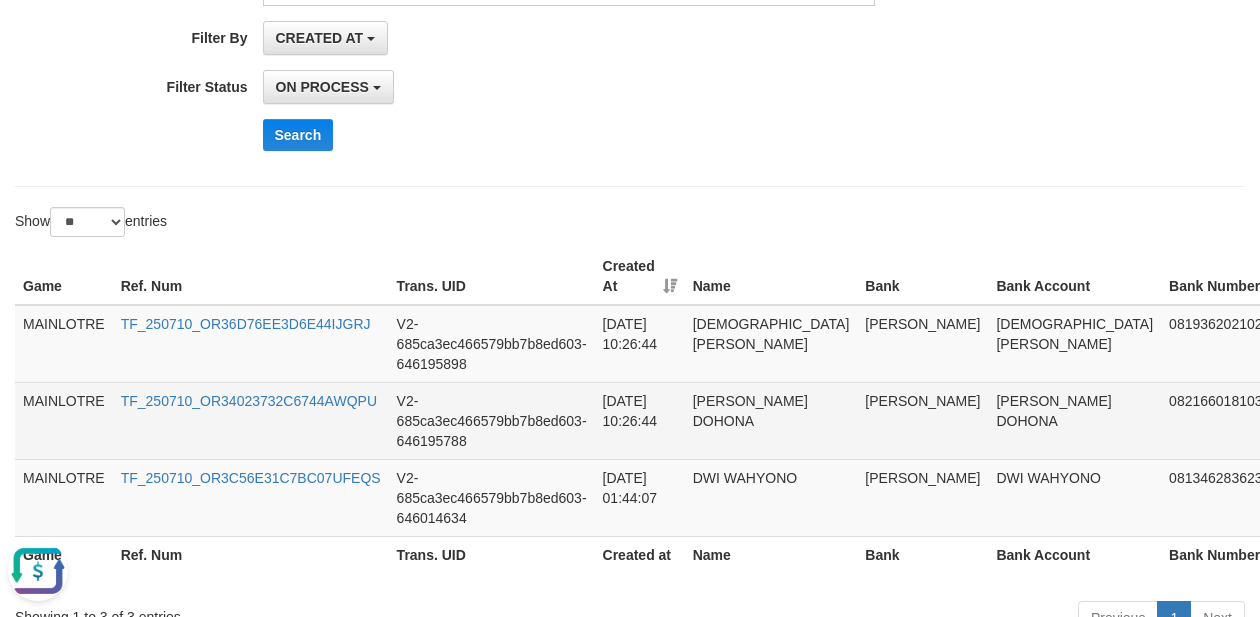 scroll, scrollTop: 400, scrollLeft: 0, axis: vertical 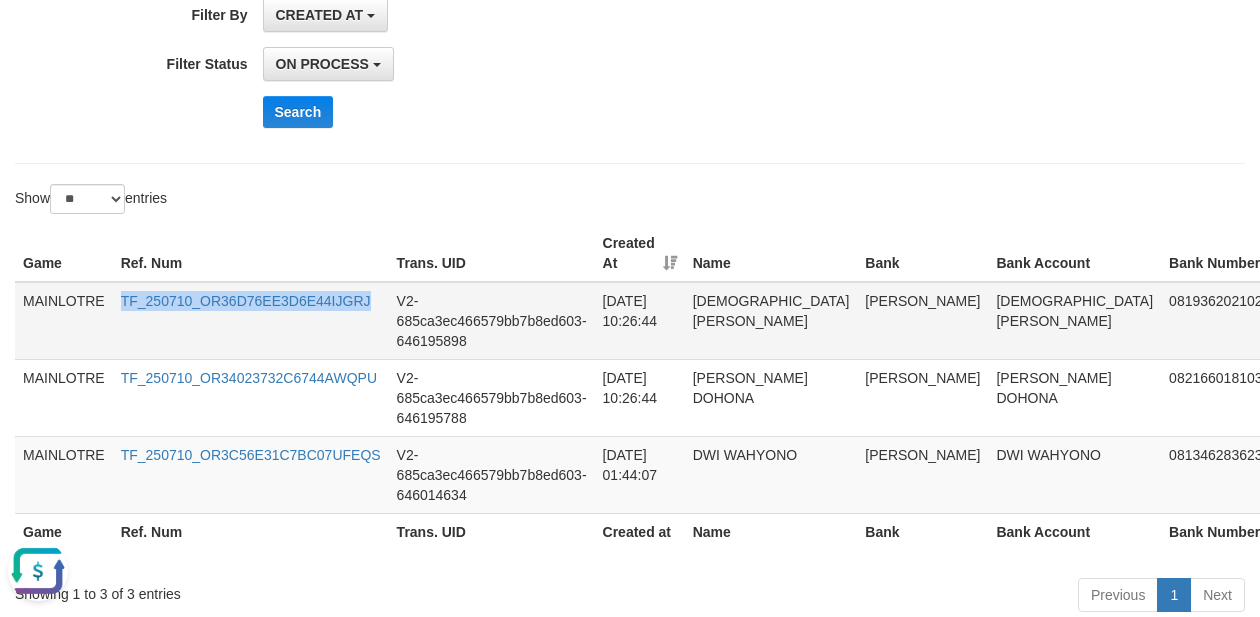 drag, startPoint x: 114, startPoint y: 304, endPoint x: 368, endPoint y: 316, distance: 254.28331 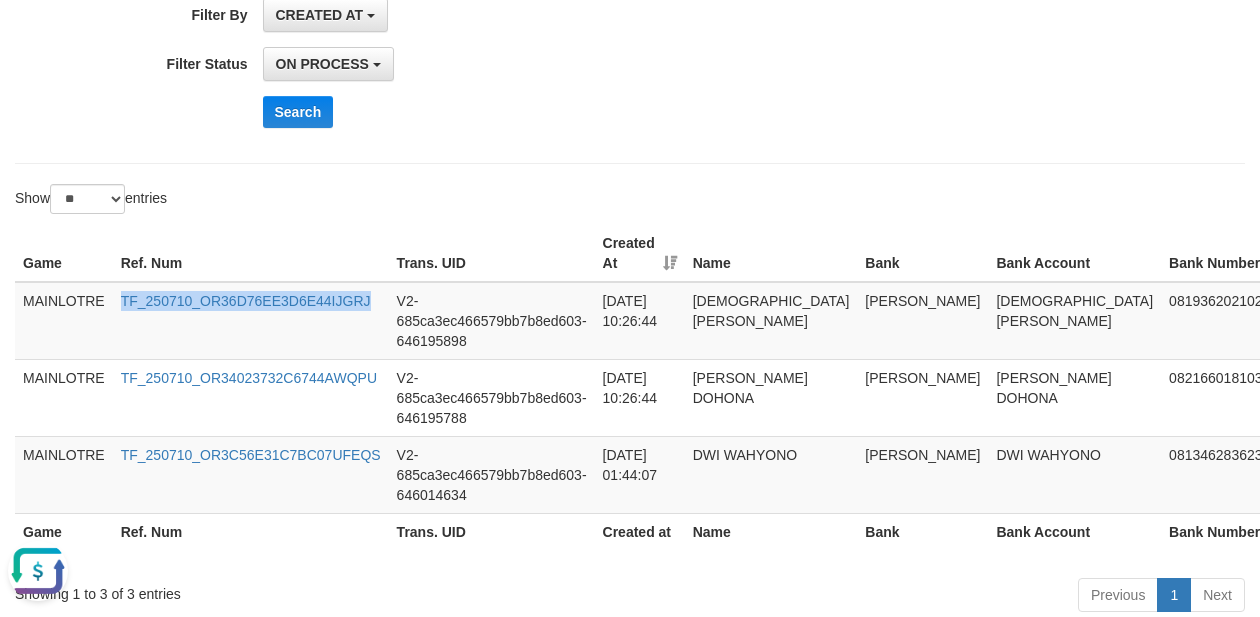 copy on "TF_250710_OR36D76EE3D6E44IJGRJ" 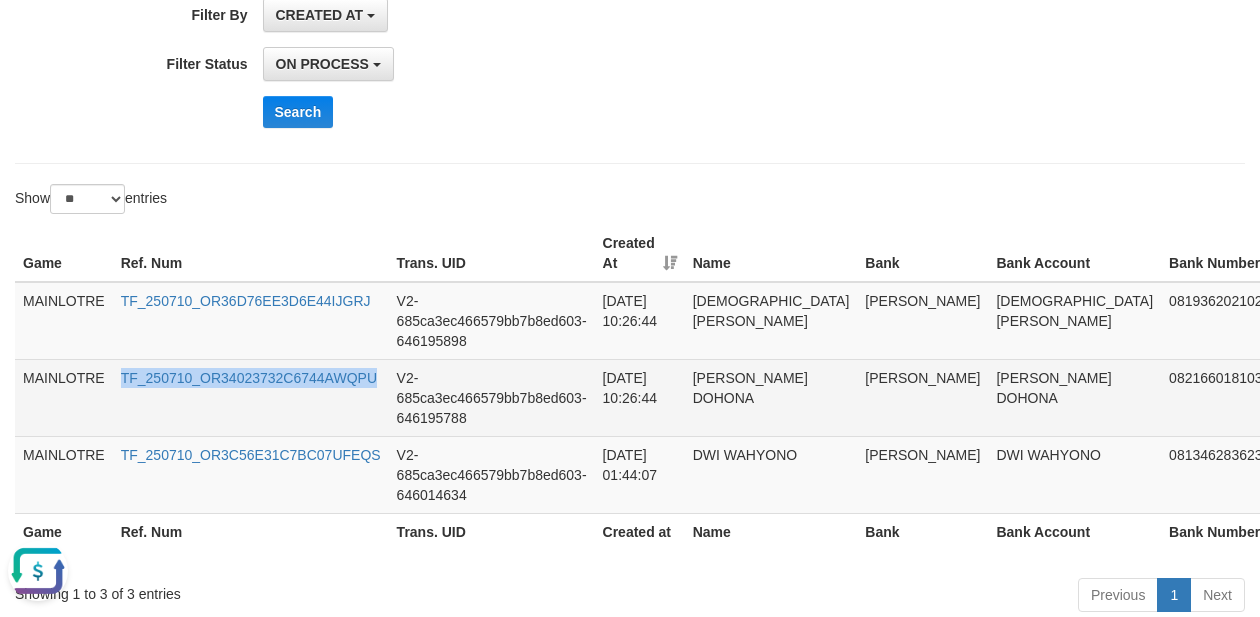 drag, startPoint x: 117, startPoint y: 377, endPoint x: 378, endPoint y: 377, distance: 261 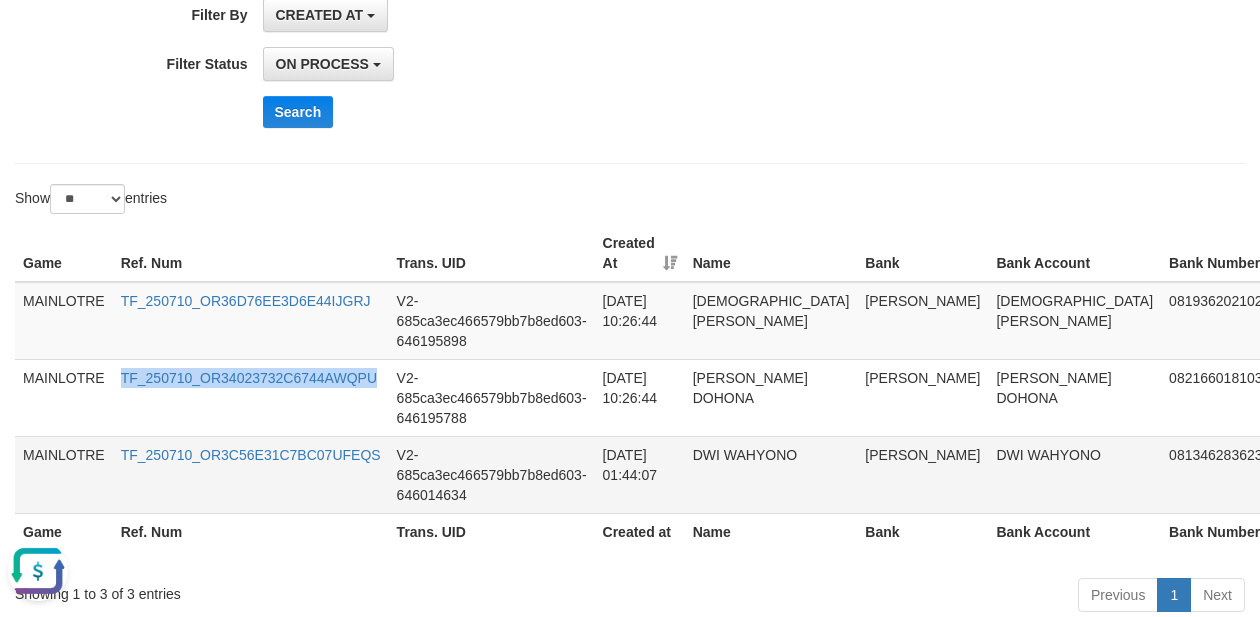 copy on "TF_250710_OR34023732C6744AWQPU" 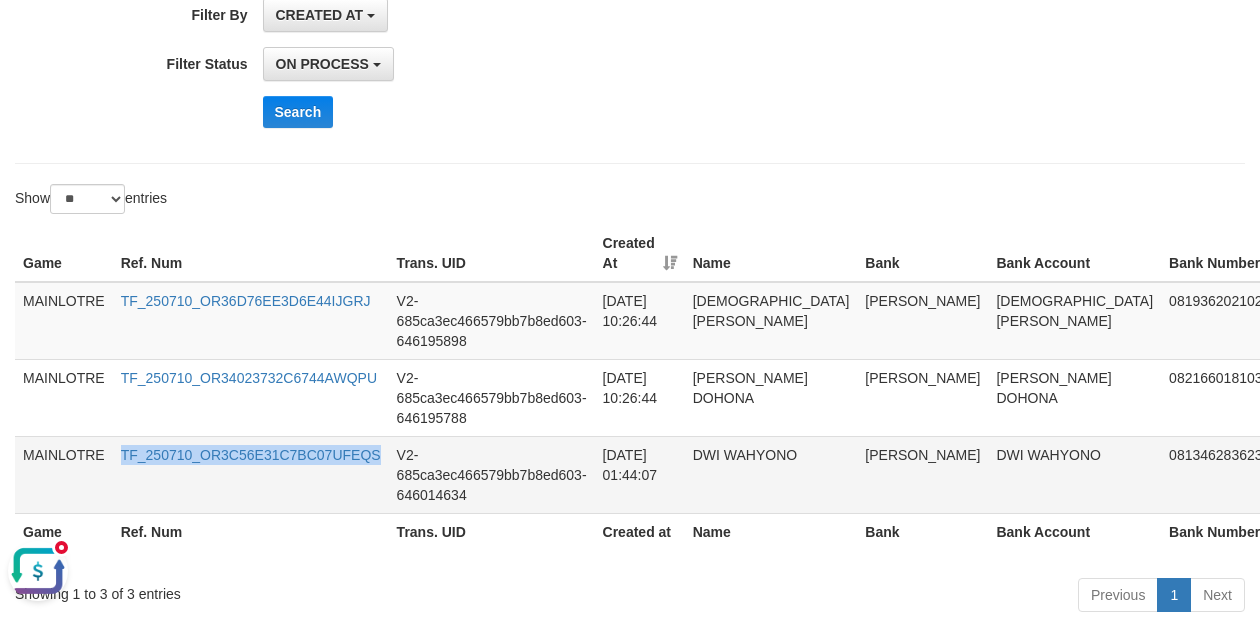 drag, startPoint x: 117, startPoint y: 460, endPoint x: 381, endPoint y: 461, distance: 264.0019 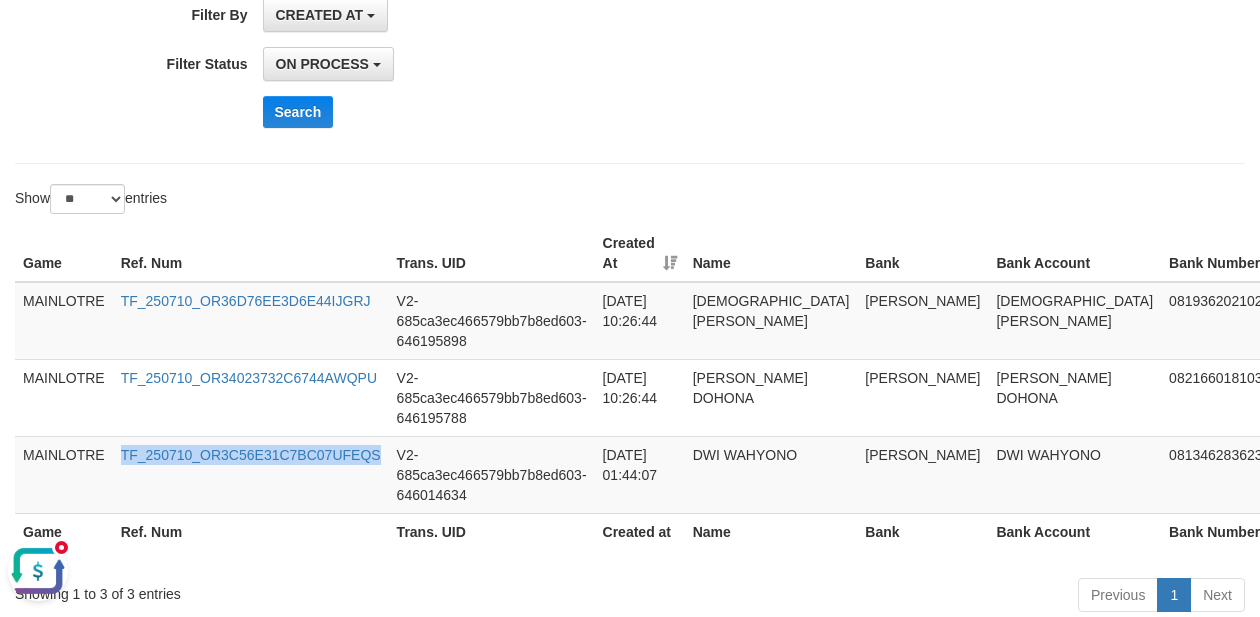 copy on "TF_250710_OR3C56E31C7BC07UFEQS" 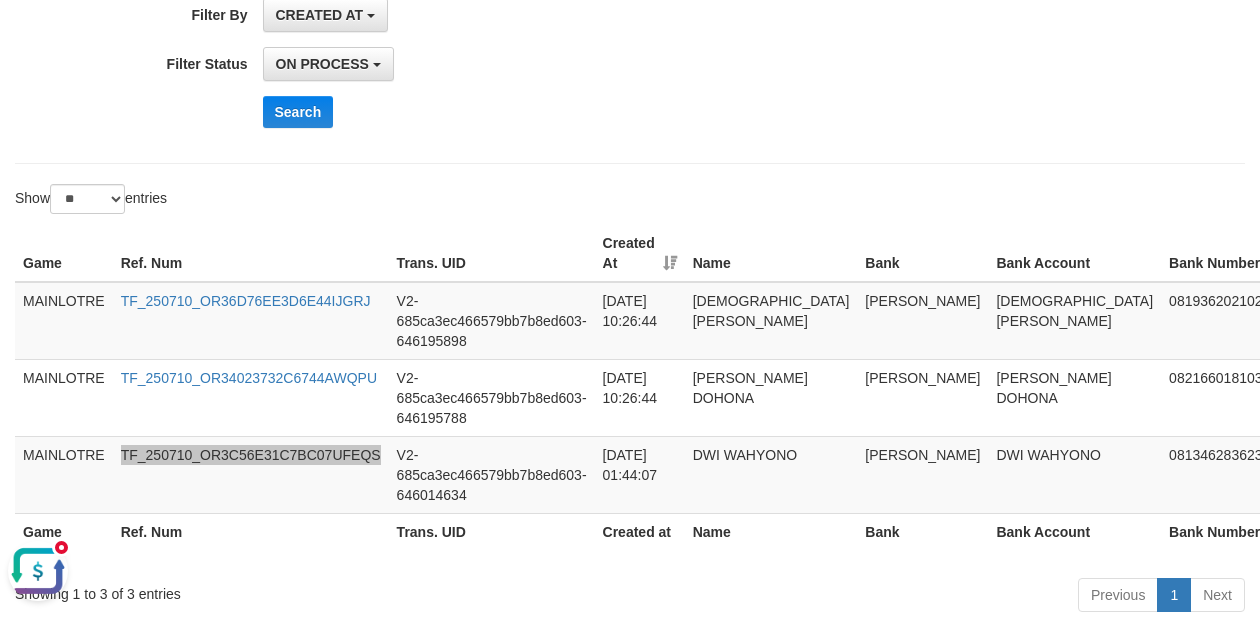 click at bounding box center [38, 571] 